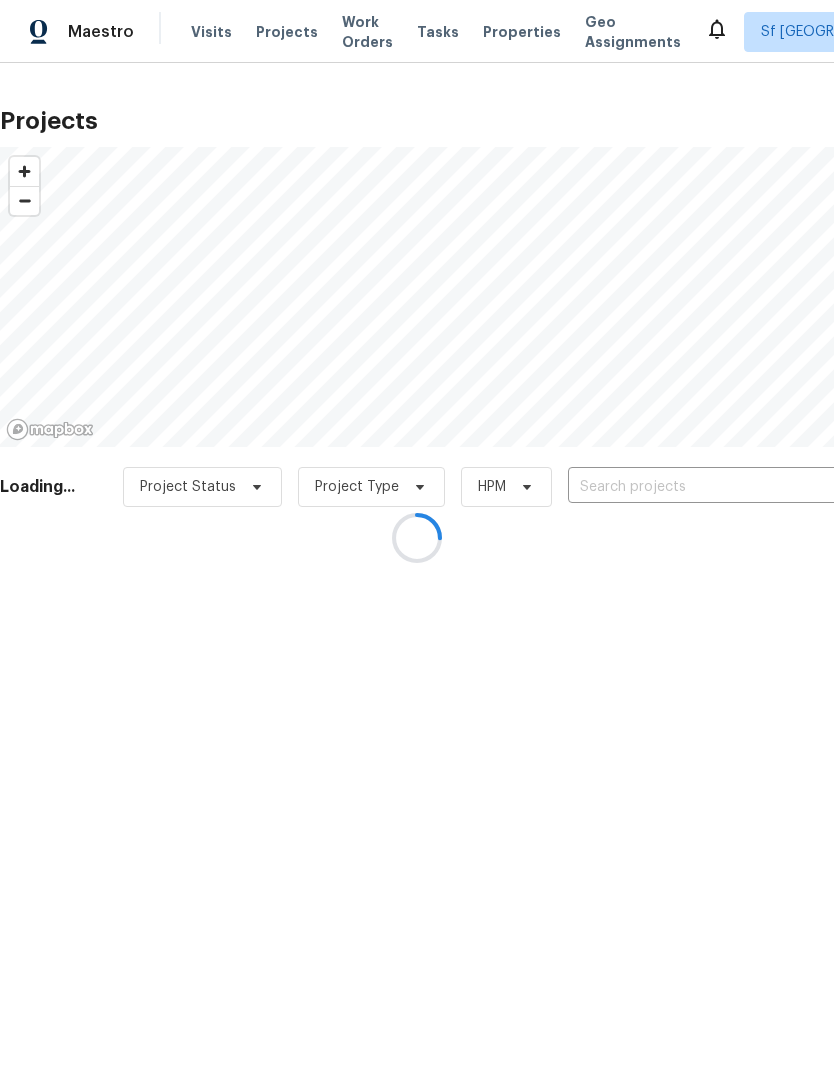 scroll, scrollTop: 0, scrollLeft: 0, axis: both 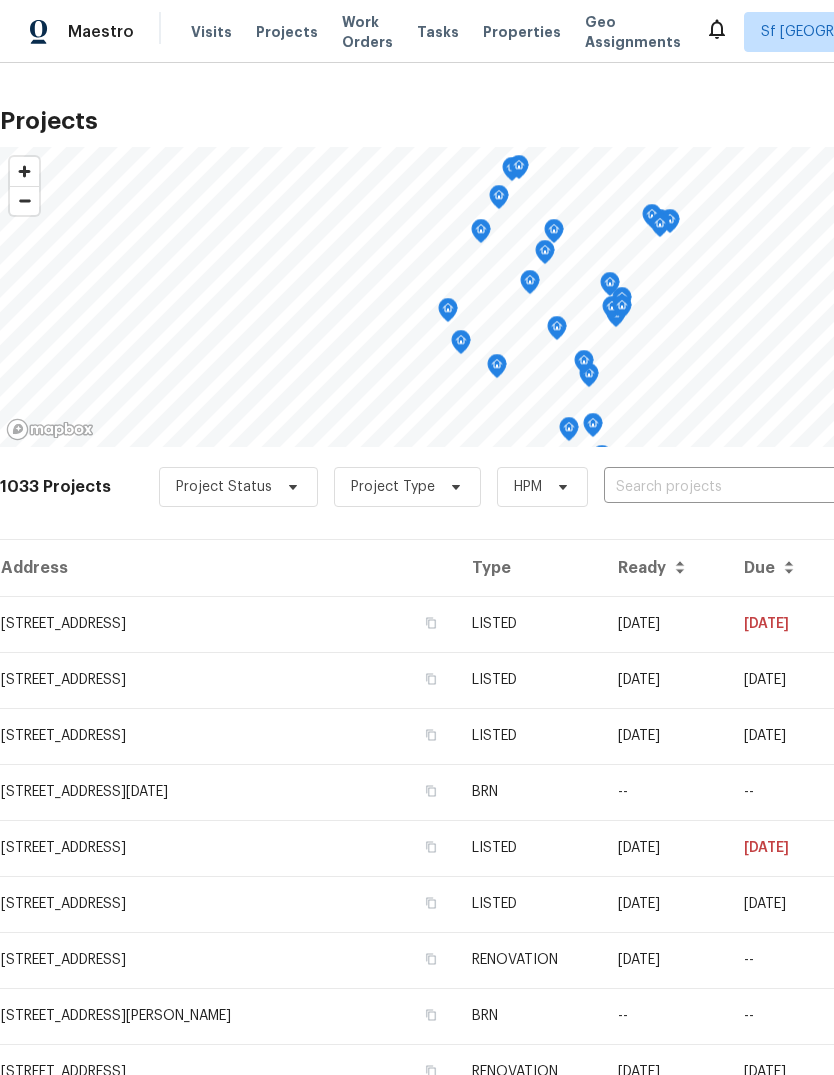 click at bounding box center [718, 487] 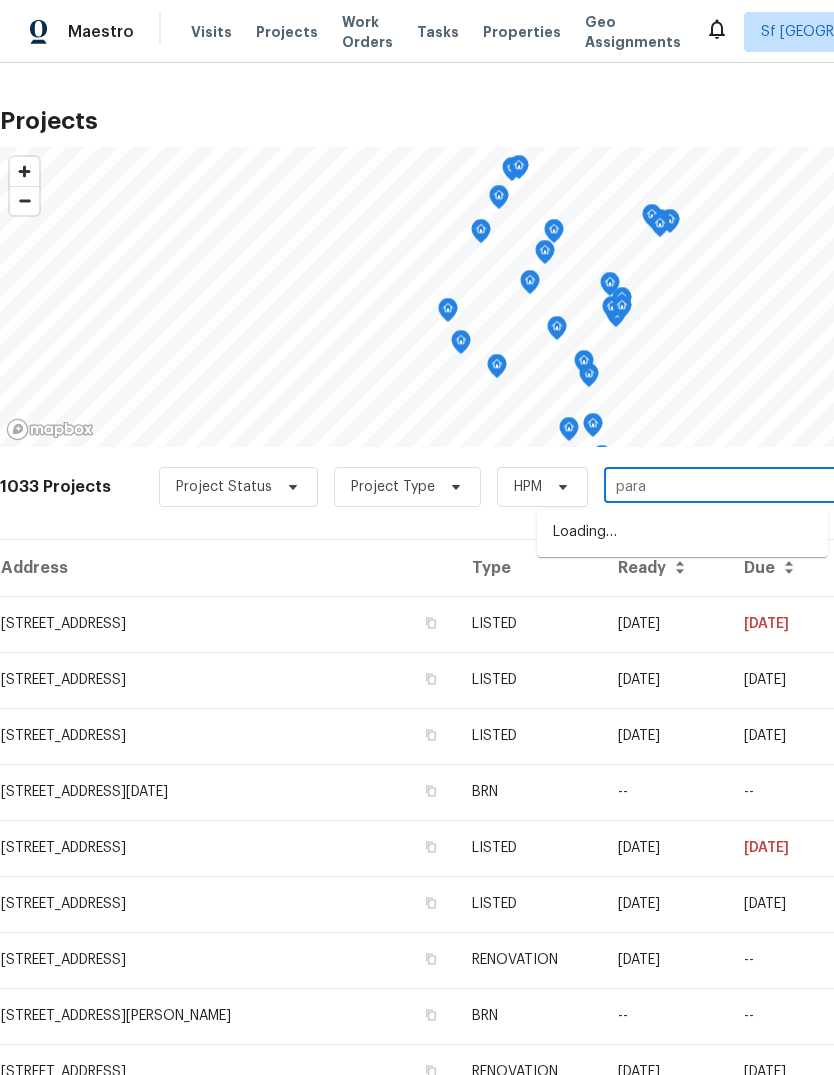 type on "parad" 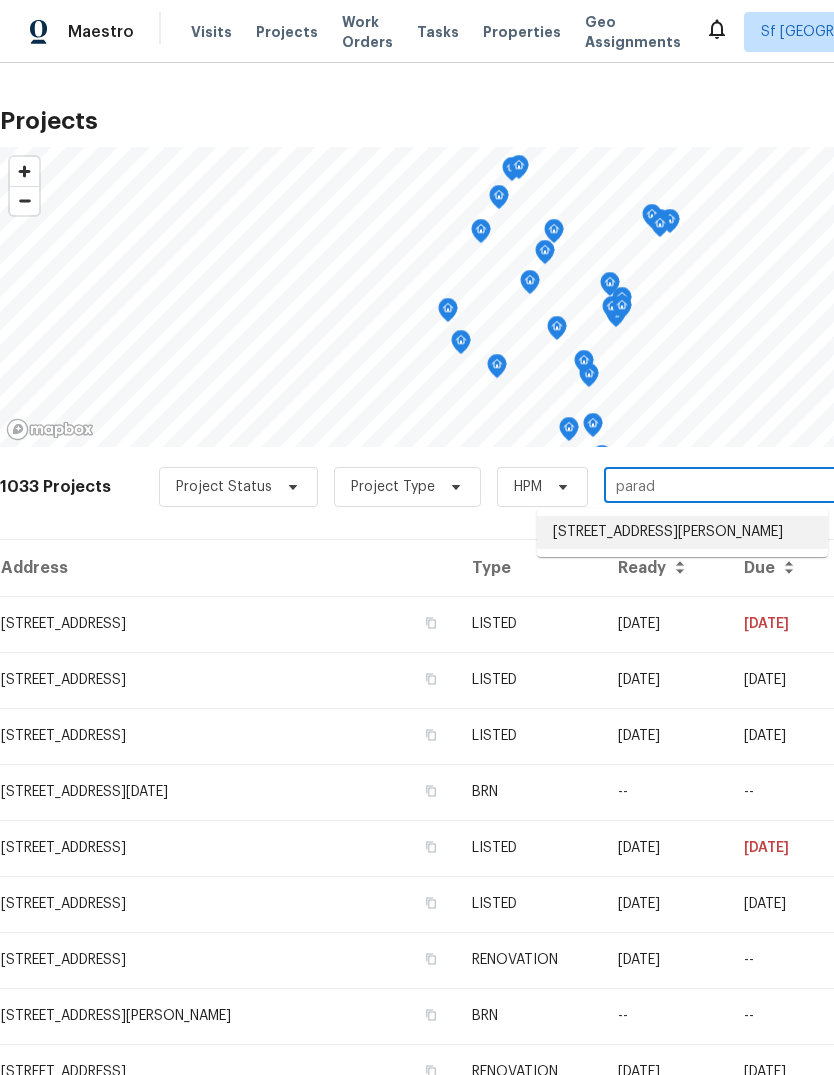 click on "[STREET_ADDRESS][PERSON_NAME]" at bounding box center [682, 532] 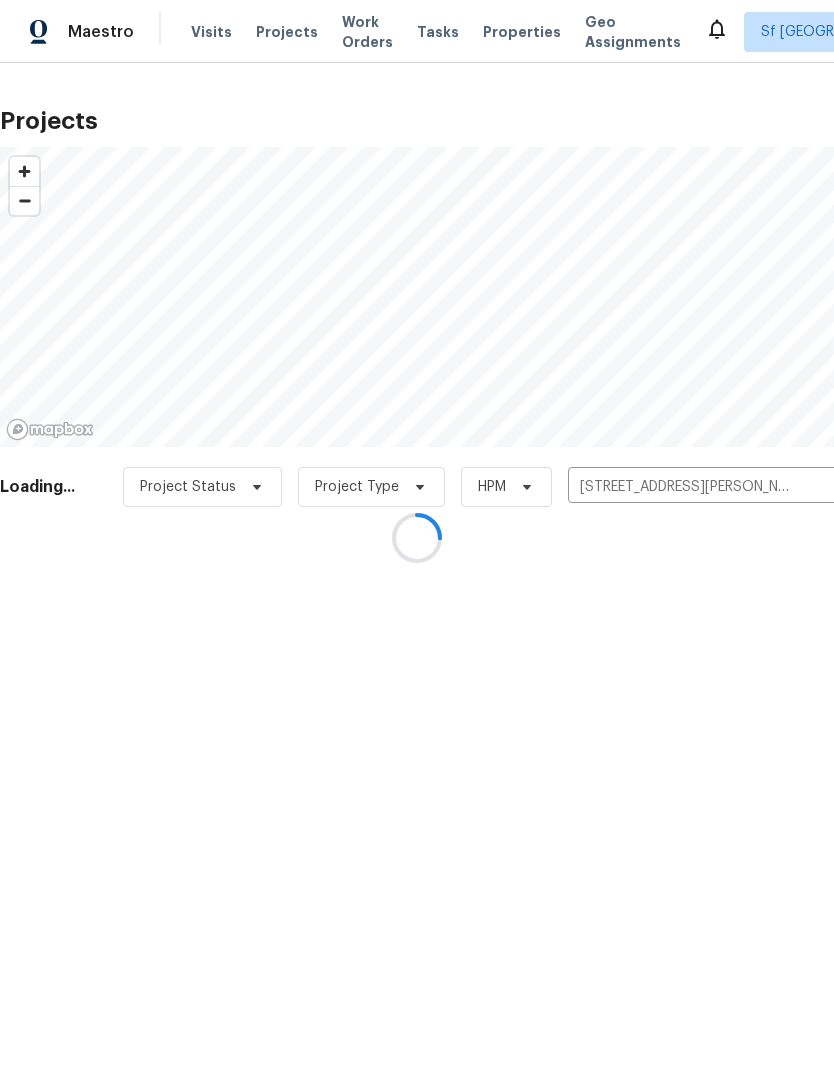 click at bounding box center (417, 537) 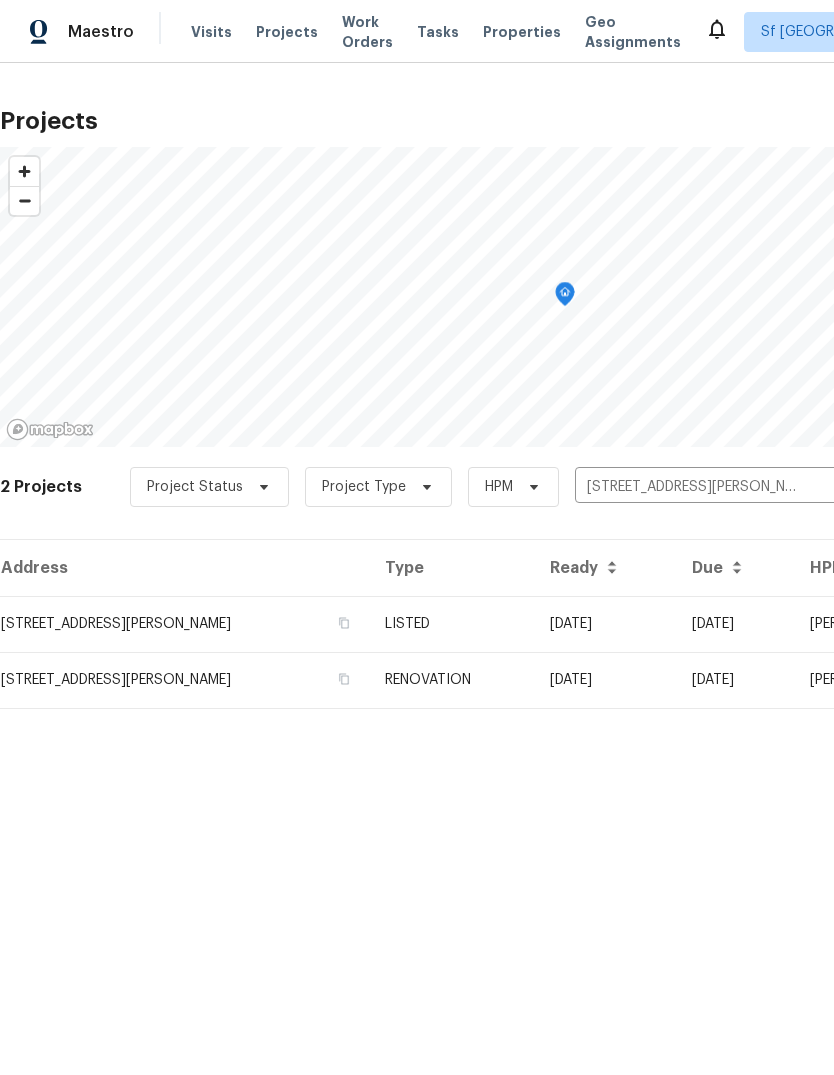 click on "[STREET_ADDRESS][PERSON_NAME]" at bounding box center [184, 624] 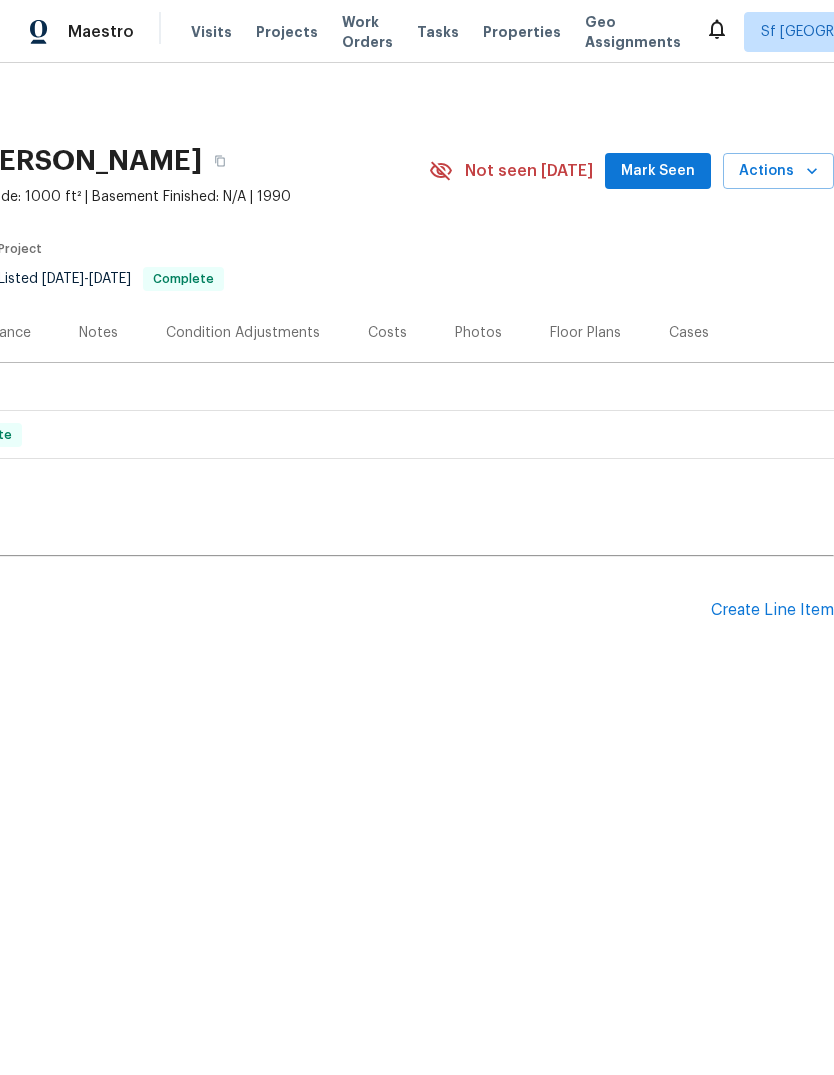 scroll, scrollTop: 0, scrollLeft: 296, axis: horizontal 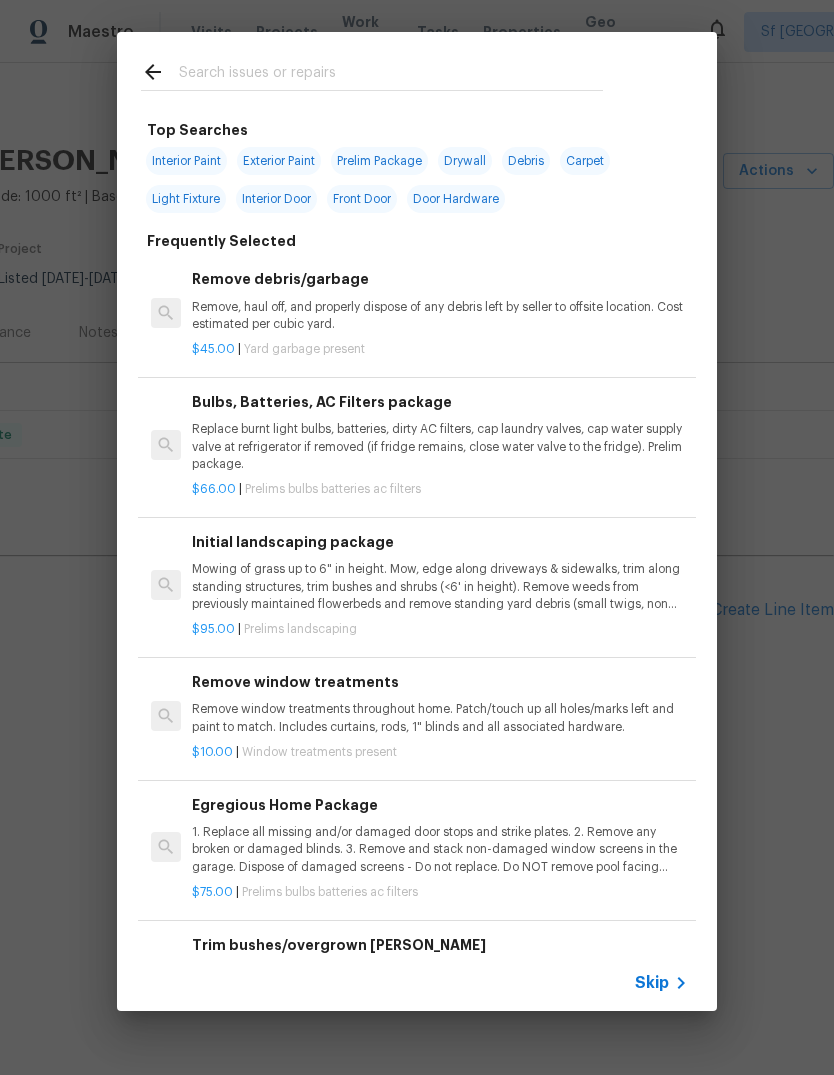 click at bounding box center [391, 75] 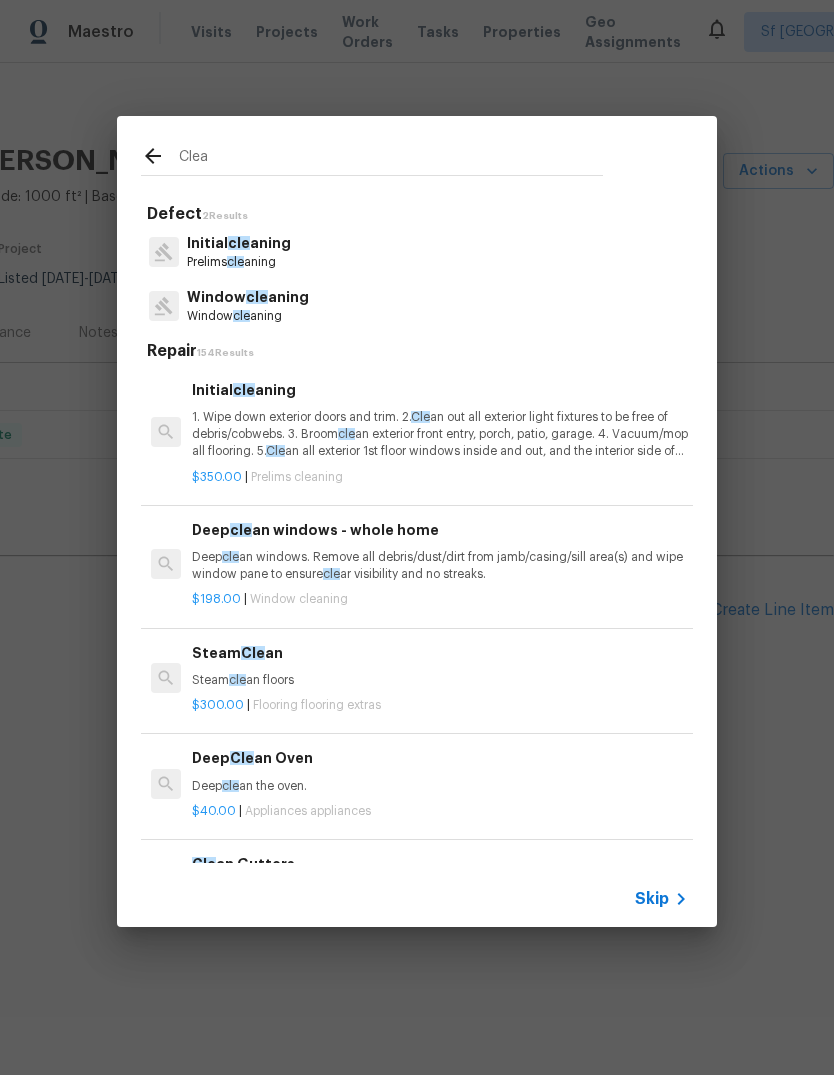 type on "Clean" 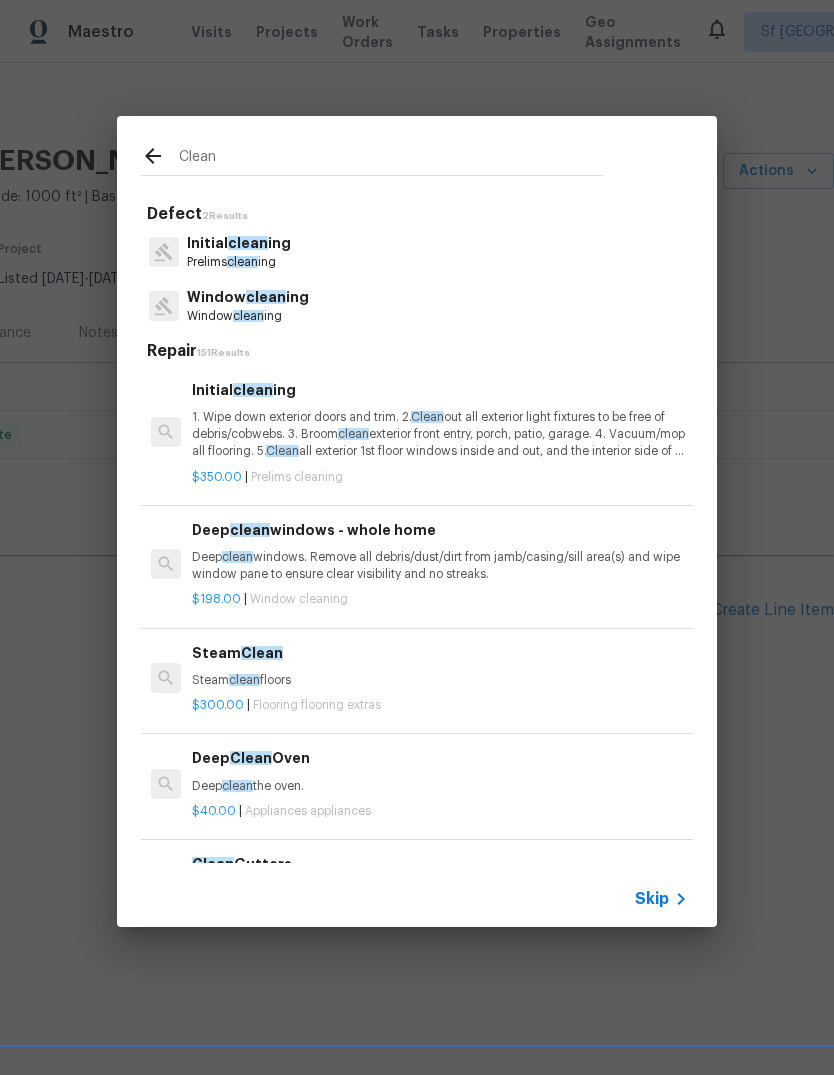 click on "Initial  clean ing" at bounding box center (239, 243) 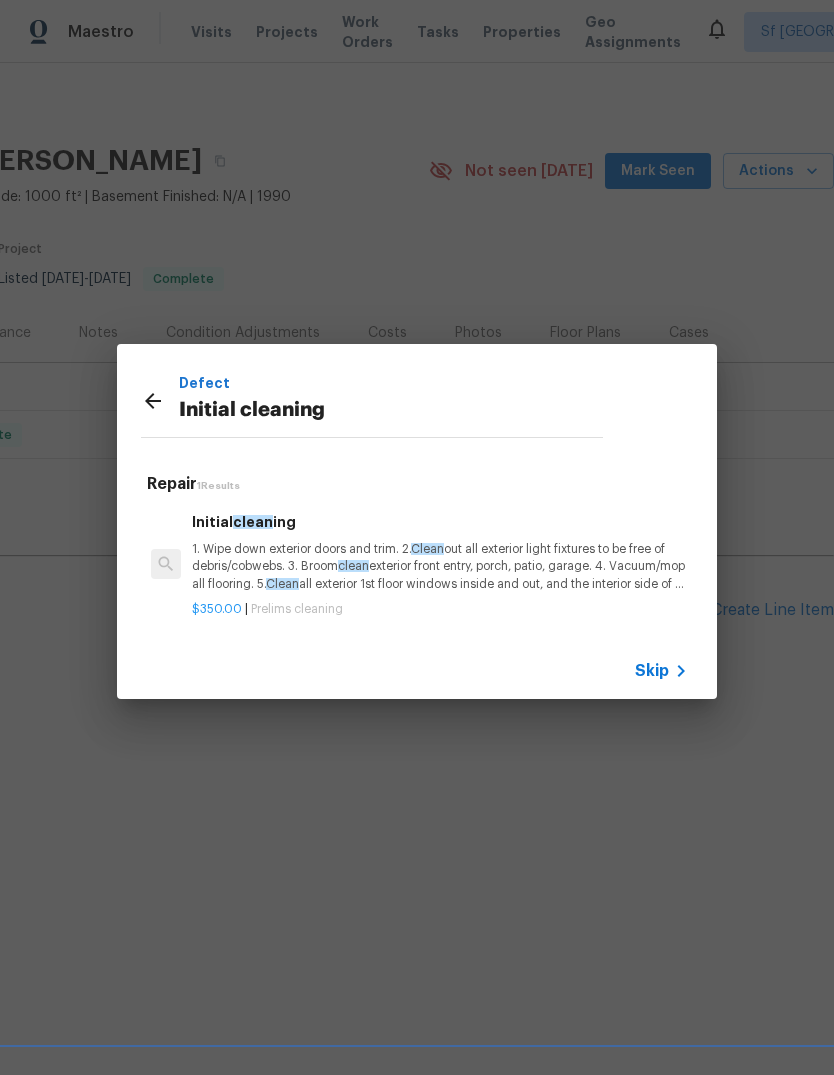 click on "Defect Initial cleaning Repair  1  Results Initial  clean ing 1. Wipe down exterior doors and trim. 2.  Clean  out all exterior light fixtures to be free of debris/cobwebs. 3. Broom  clean  exterior front entry, porch, patio, garage. 4. Vacuum/mop all flooring. 5.  Clean  all exterior 1st floor windows inside and out, and the interior side of all above grade windows.  Clean  all tracks/frames. 6.  Clean  all air vent grills. 7.  Clean  all interior window, base, sill and trim. 8.  Clean  all switch/outlet plates and remove any paint. 9.  Clean  all light fixtures and ceiling fans. 10.  Clean  all doors, frames and trim. 11.  Clean  kitchen and laundry appliances - inside-outside and underneath. 12.  Clean  cabinetry inside and outside and top including drawers. 13.  Clean  counters, sinks, plumbing fixtures, toilets seat to remain down. 14.  Clean  showers, tubs, surrounds, wall tile free of grime and soap scum. 15.  Clean  window coverings if left in place. 16.  Clean  baseboards. 17.  Clean $350.00   |" at bounding box center [417, 521] 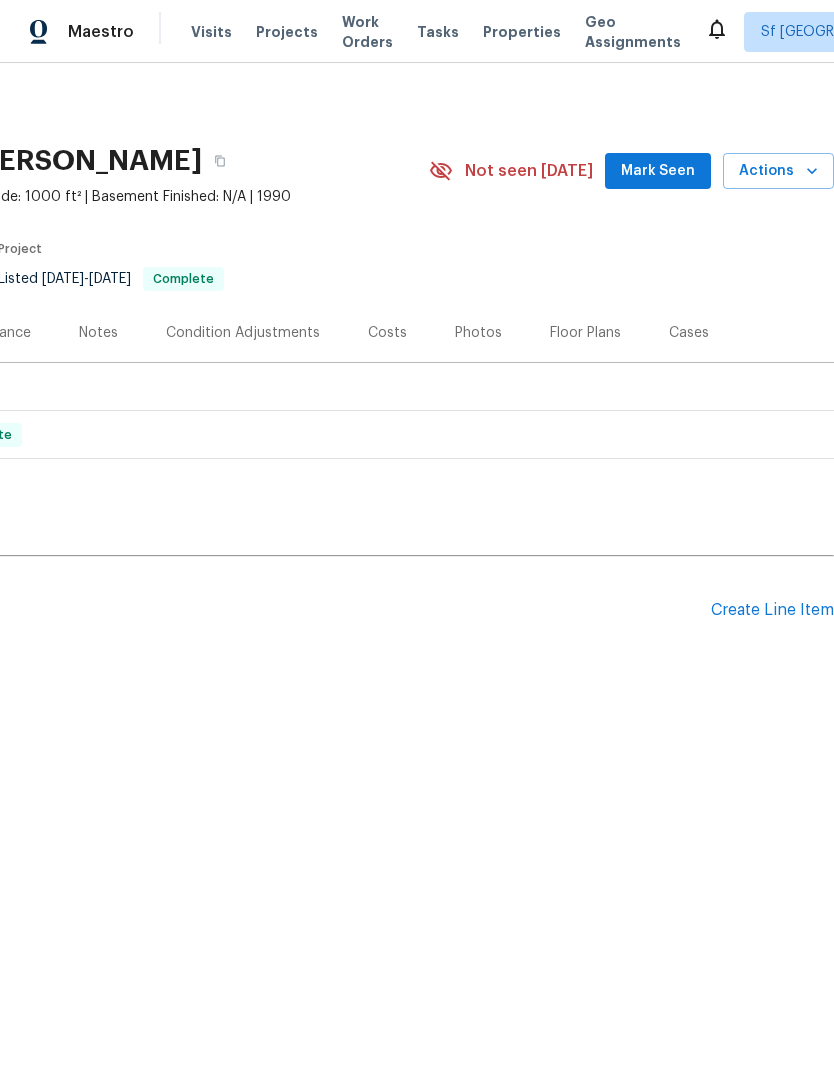 click on "Create Line Item" at bounding box center (772, 610) 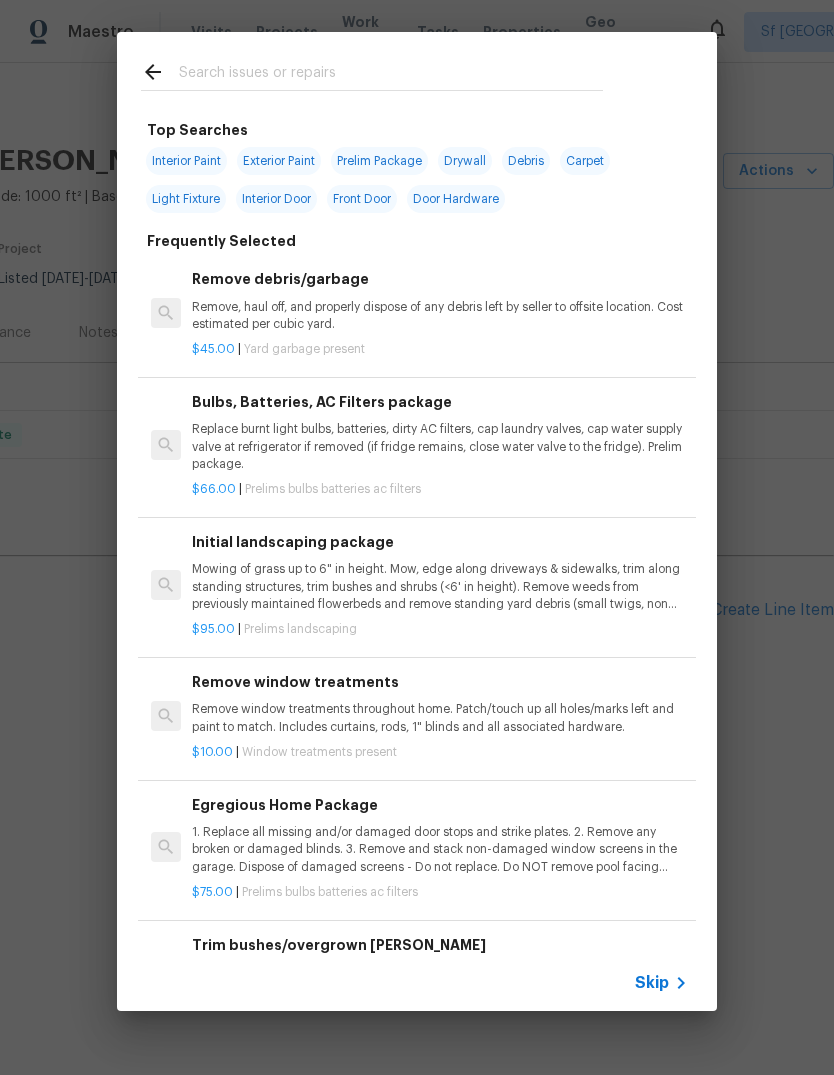 click at bounding box center (391, 75) 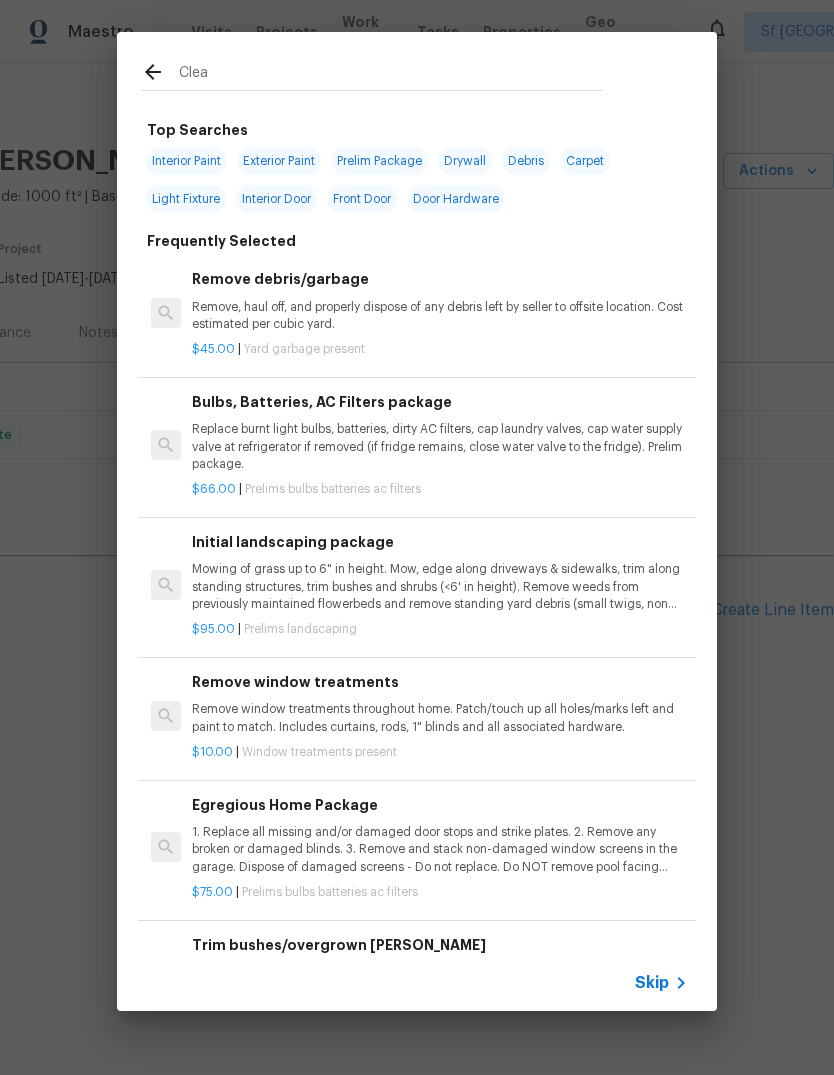 type on "Clean" 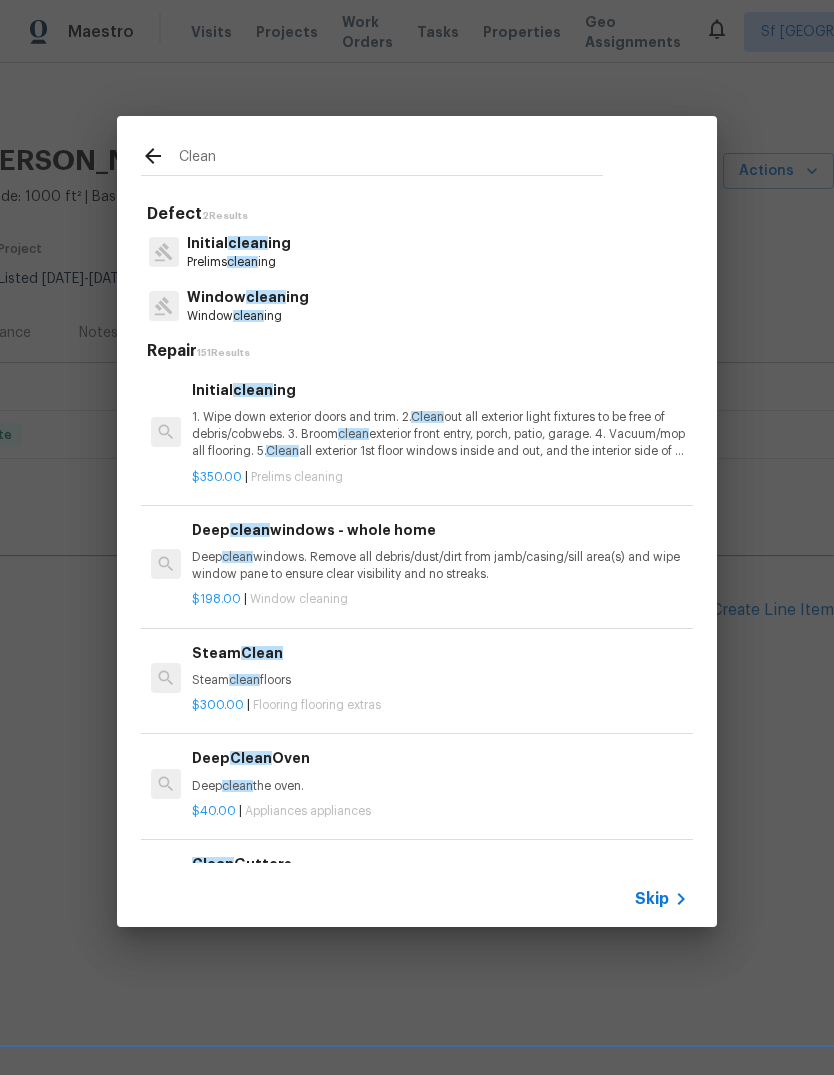 click on "Initial  clean ing" at bounding box center [239, 243] 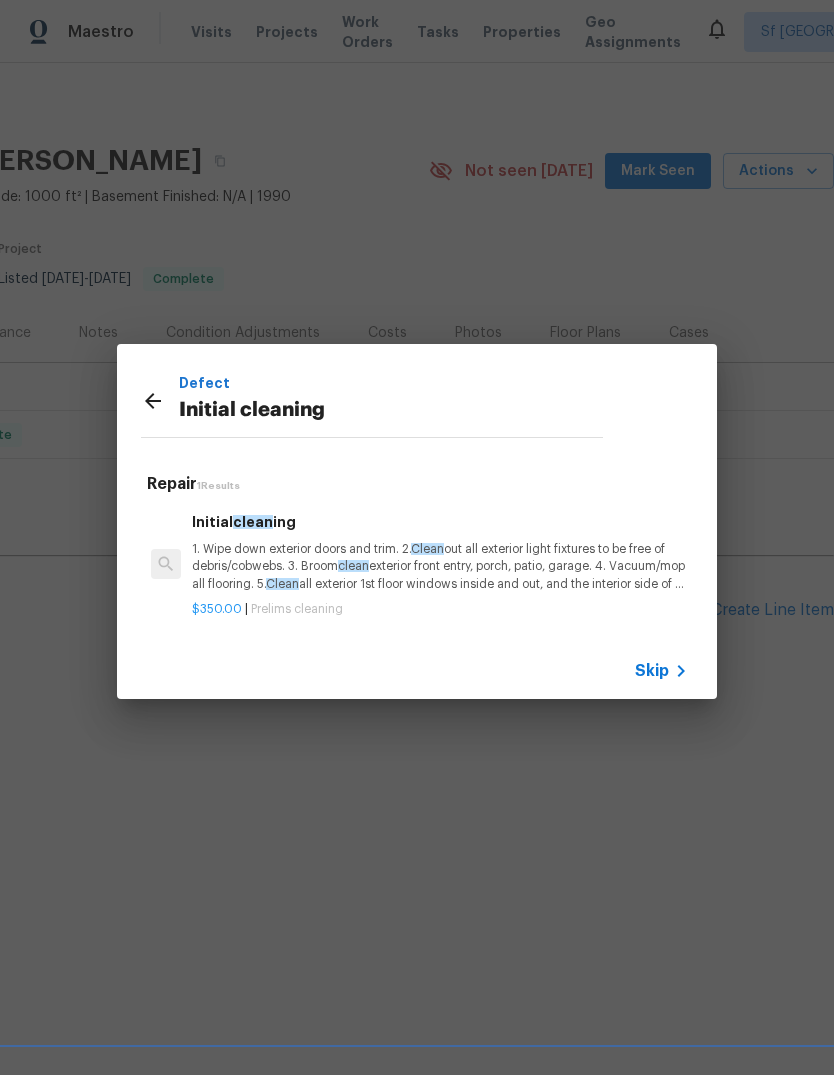 click on "1. Wipe down exterior doors and trim. 2.  Clean  out all exterior light fixtures to be free of debris/cobwebs. 3. Broom  clean  exterior front entry, porch, patio, garage. 4. Vacuum/mop all flooring. 5.  Clean  all exterior 1st floor windows inside and out, and the interior side of all above grade windows.  Clean  all tracks/frames. 6.  Clean  all air vent grills. 7.  Clean  all interior window, base, sill and trim. 8.  Clean  all switch/outlet plates and remove any paint. 9.  Clean  all light fixtures and ceiling fans. 10.  Clean  all doors, frames and trim. 11.  Clean  kitchen and laundry appliances - inside-outside and underneath. 12.  Clean  cabinetry inside and outside and top including drawers. 13.  Clean  counters, sinks, plumbing fixtures, toilets seat to remain down. 14.  Clean  showers, tubs, surrounds, wall tile free of grime and soap scum. 15.  Clean  window coverings if left in place. 16.  Clean  baseboards. 17.  Clean" at bounding box center [440, 566] 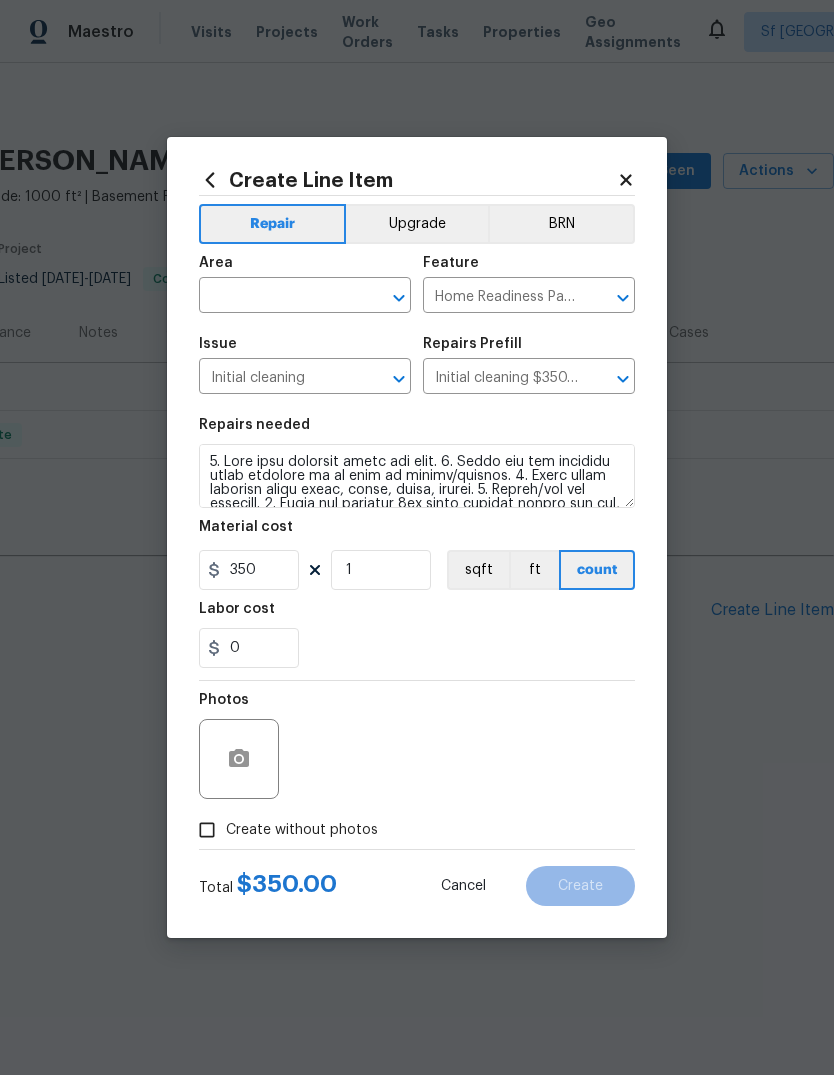click at bounding box center (277, 297) 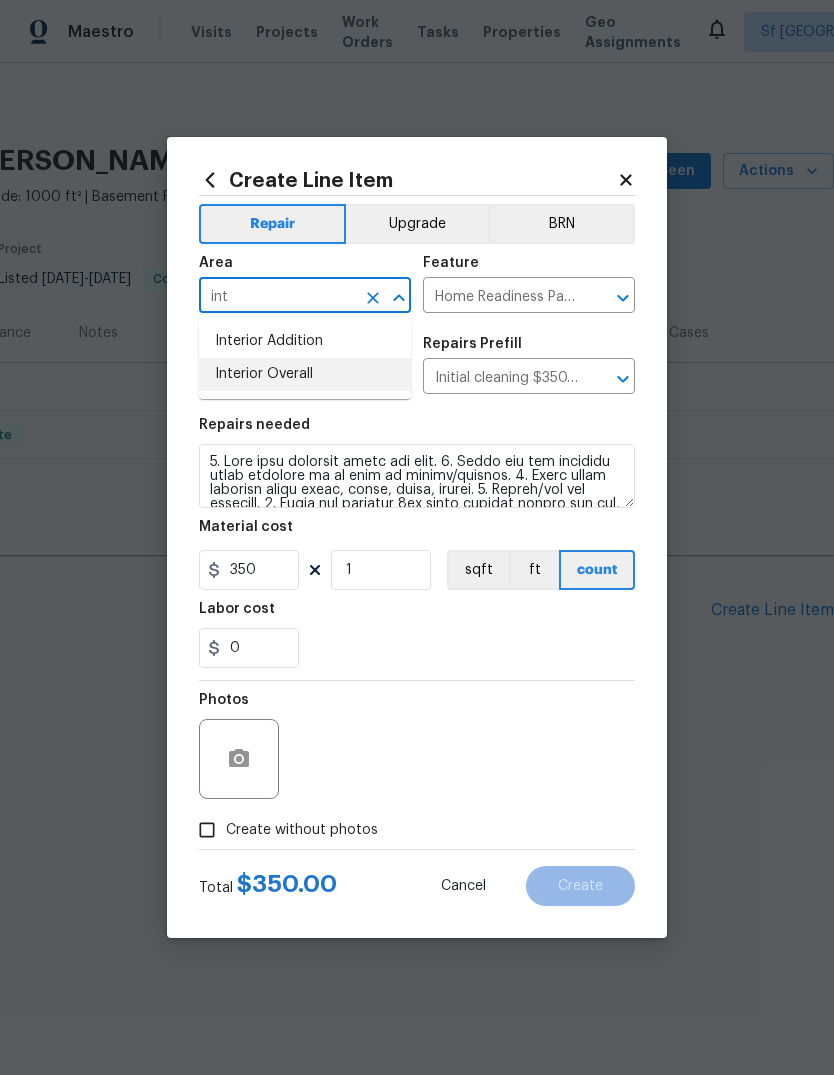 click on "Interior Overall" at bounding box center (305, 374) 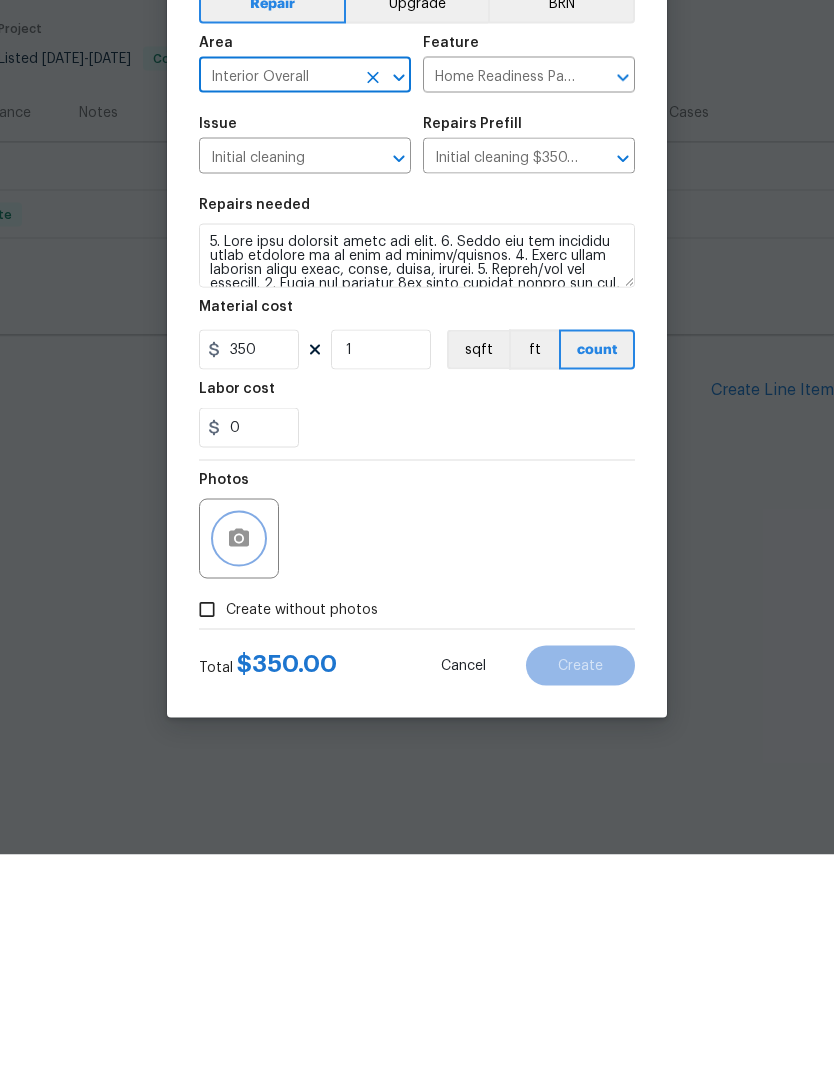click 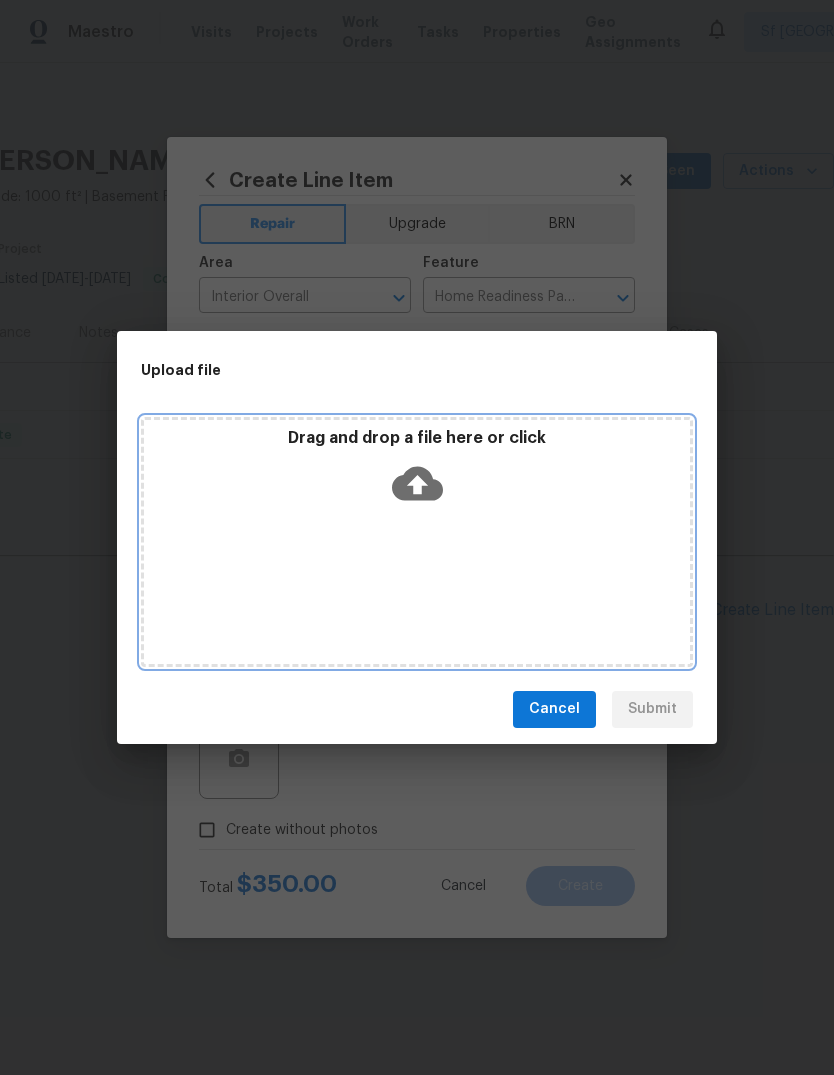 click 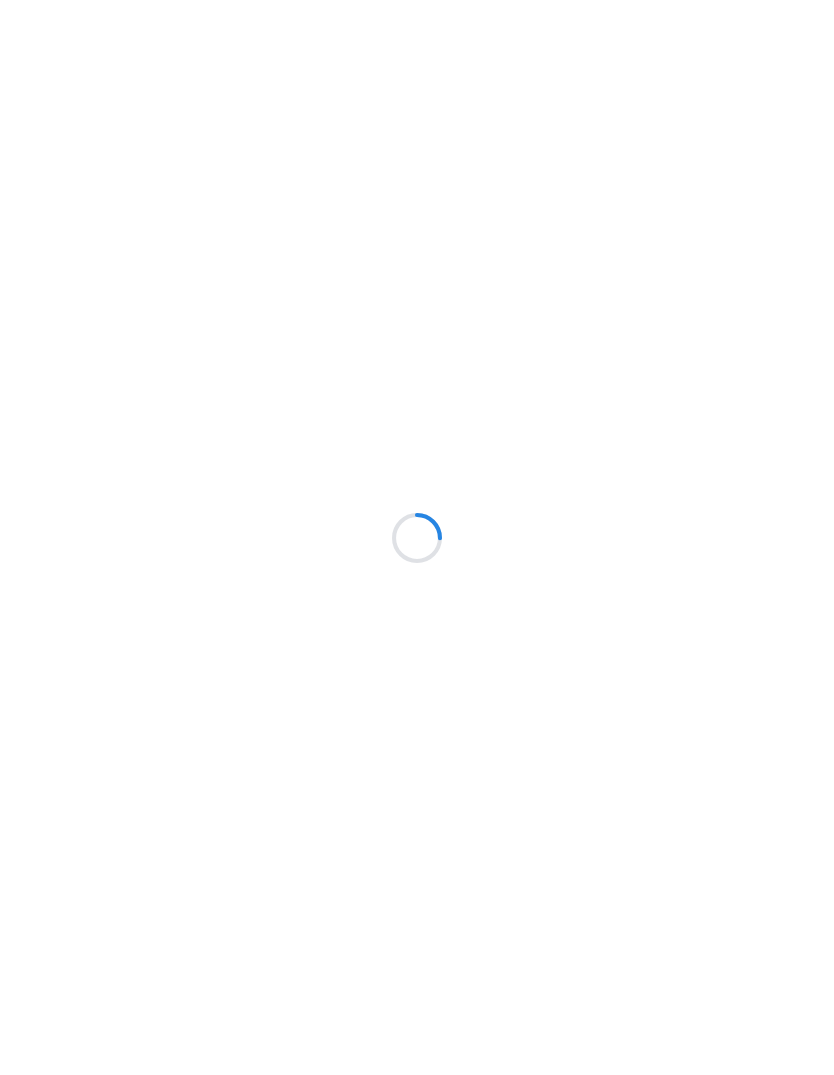 scroll, scrollTop: 0, scrollLeft: 0, axis: both 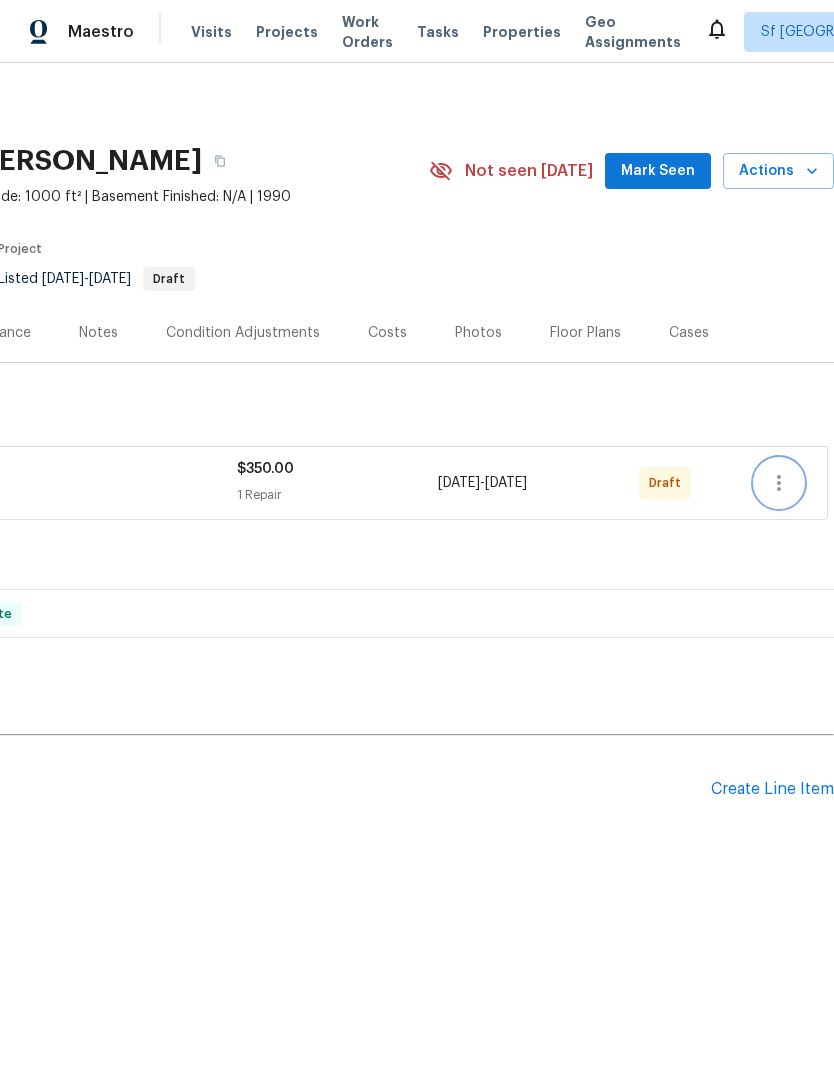click 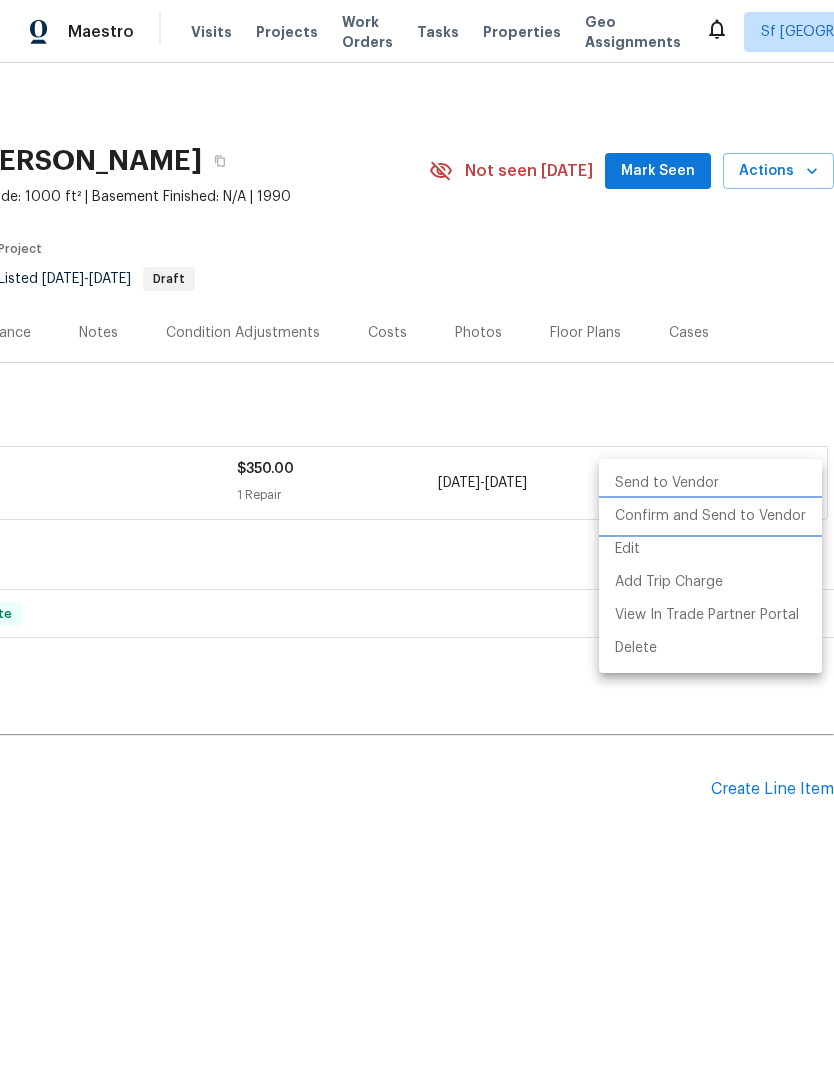 click on "Confirm and Send to Vendor" at bounding box center (710, 516) 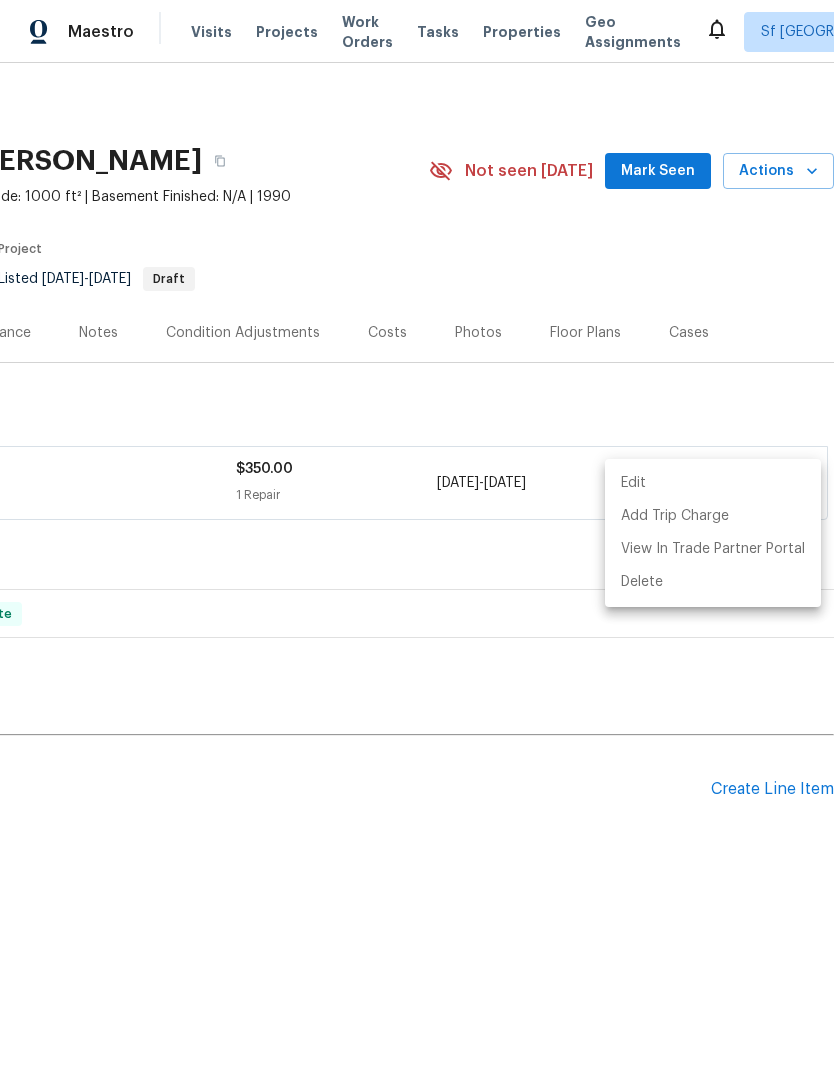 click at bounding box center [417, 537] 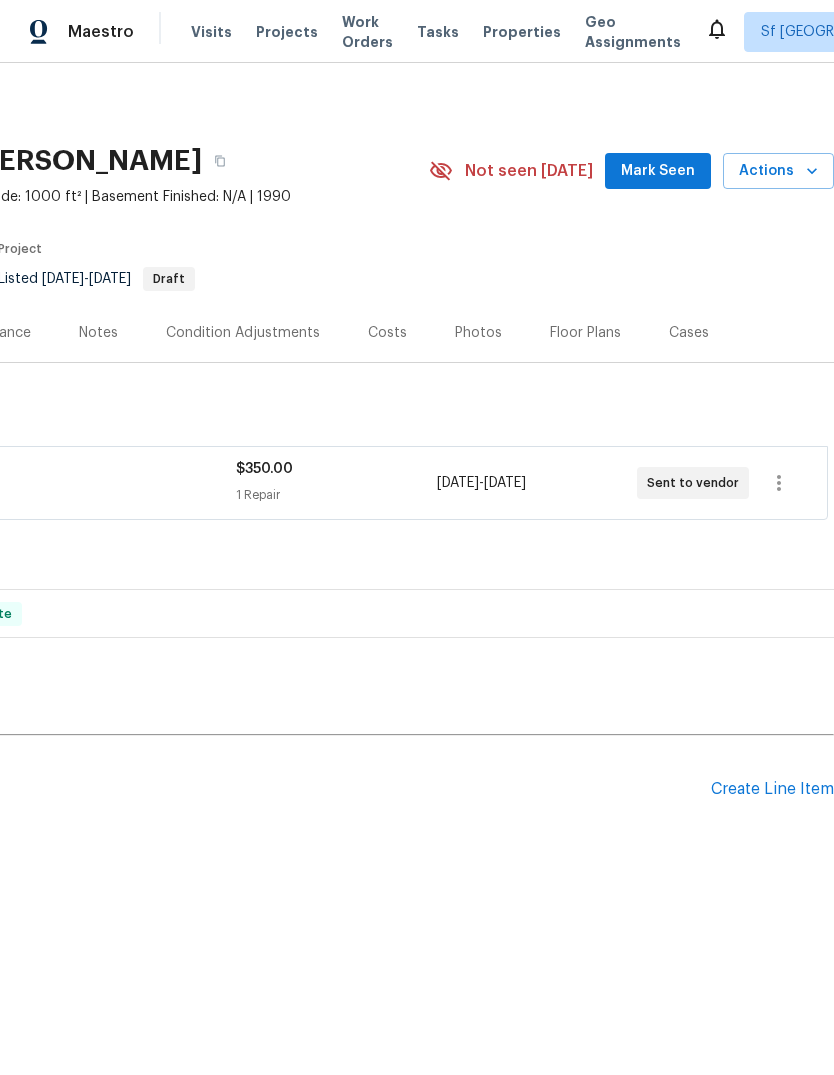 click on "Projects" at bounding box center [287, 32] 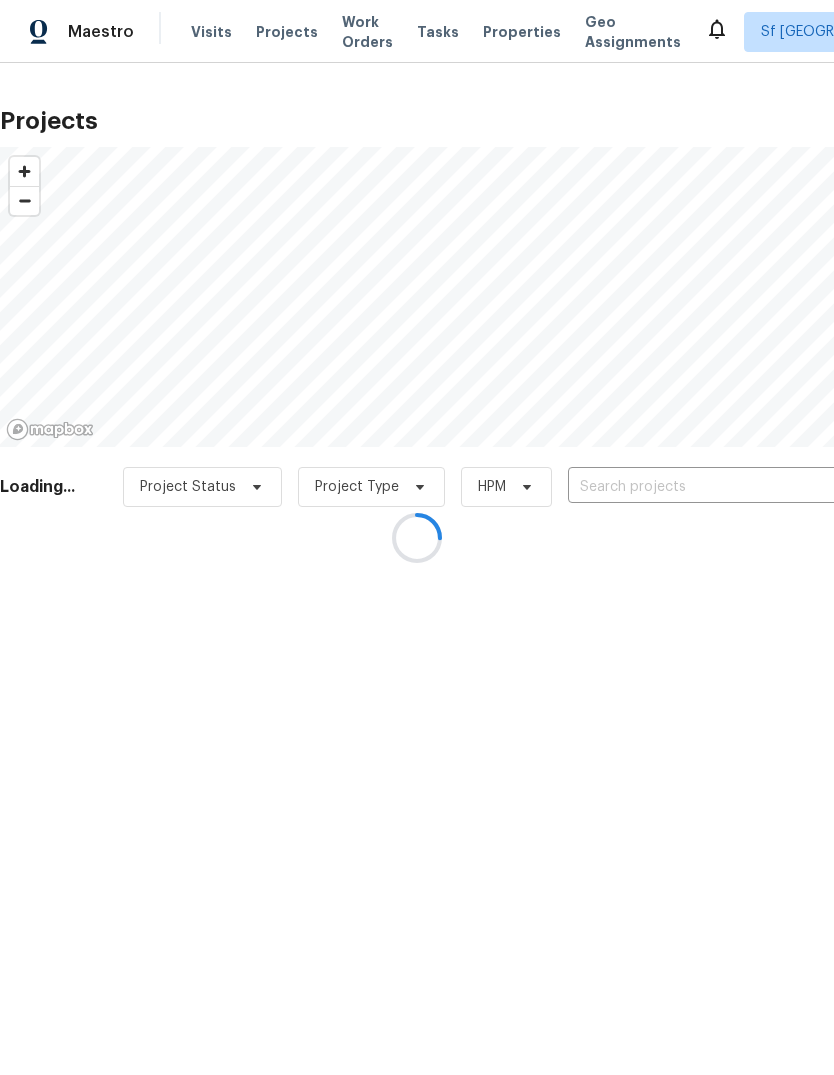 click at bounding box center [417, 537] 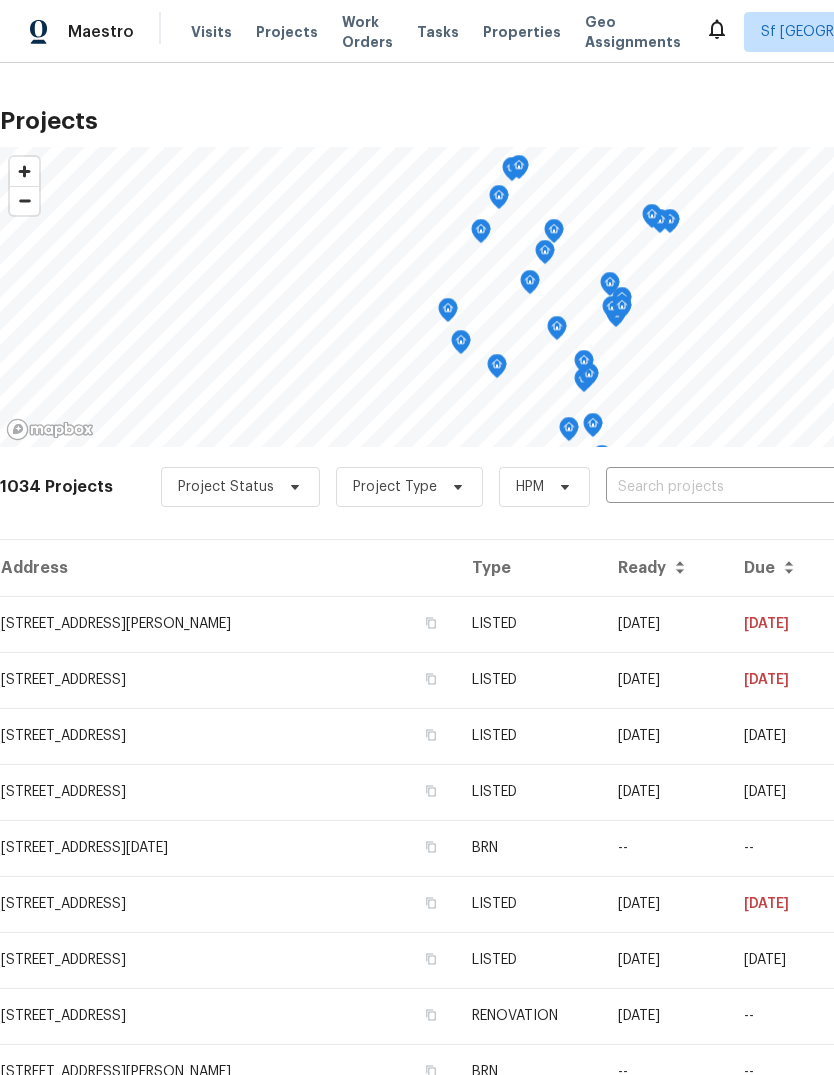 click at bounding box center [720, 487] 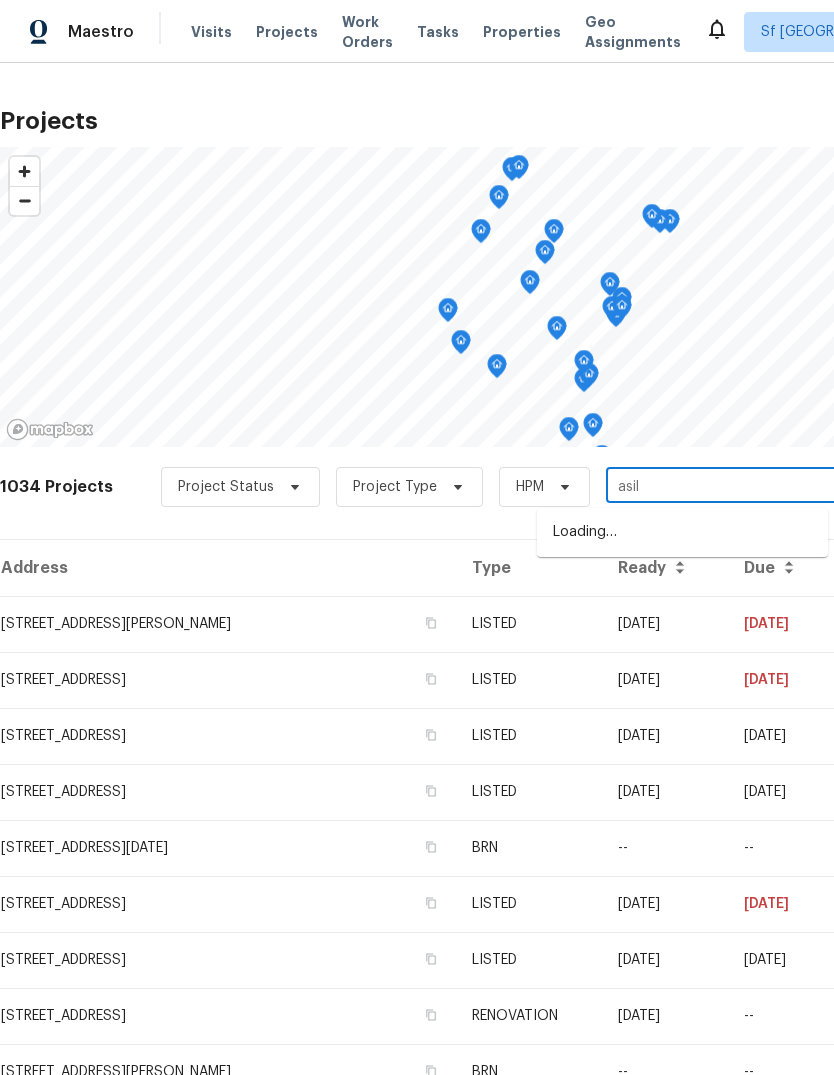 type on "asilo" 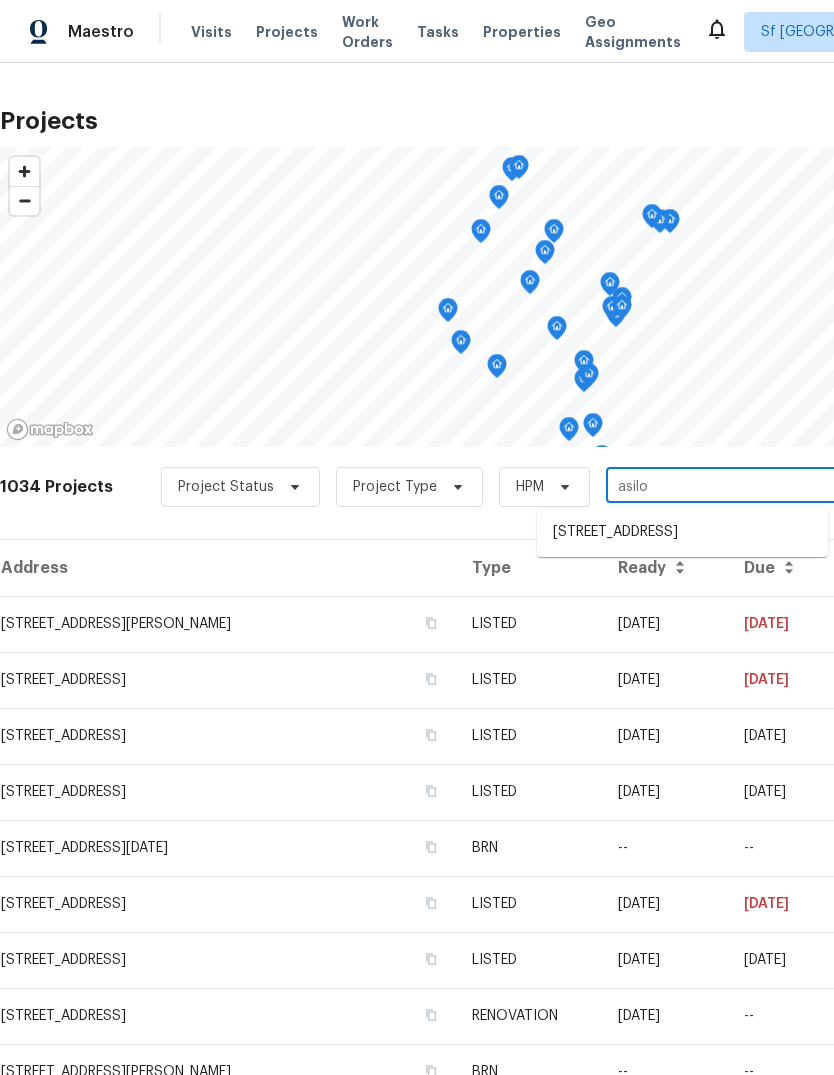 click on "[STREET_ADDRESS]" at bounding box center (682, 532) 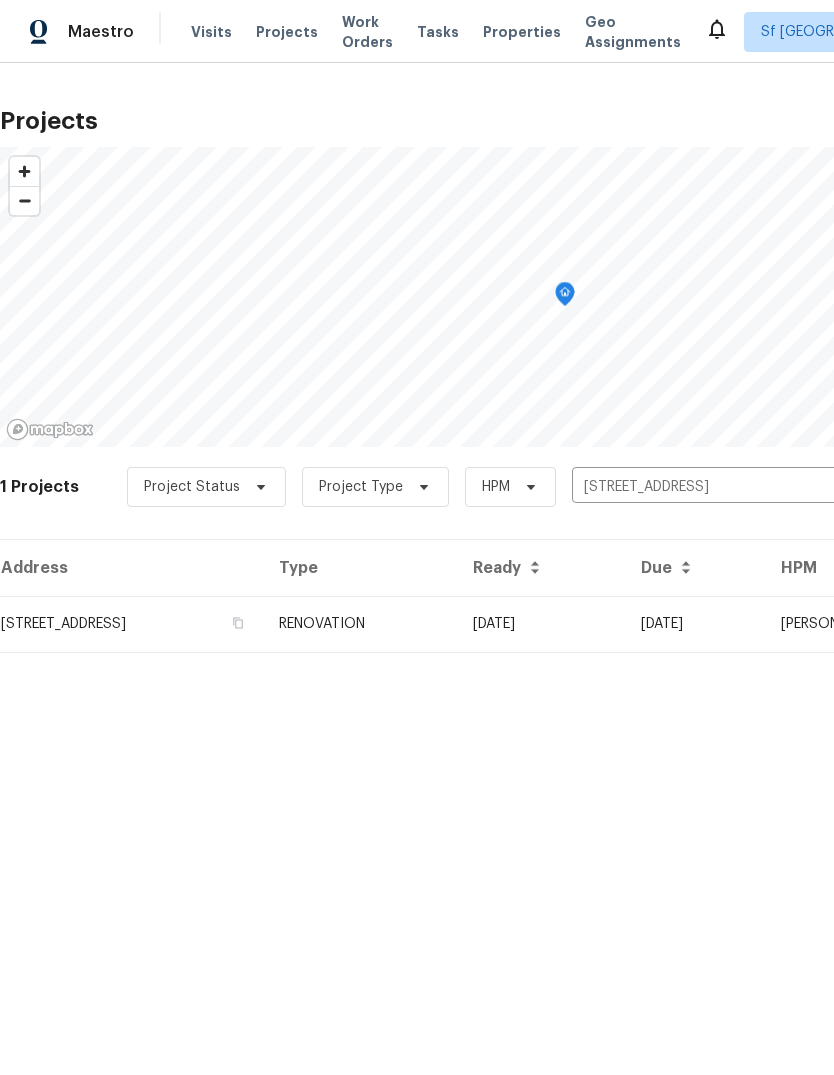 click on "[STREET_ADDRESS]" at bounding box center [131, 624] 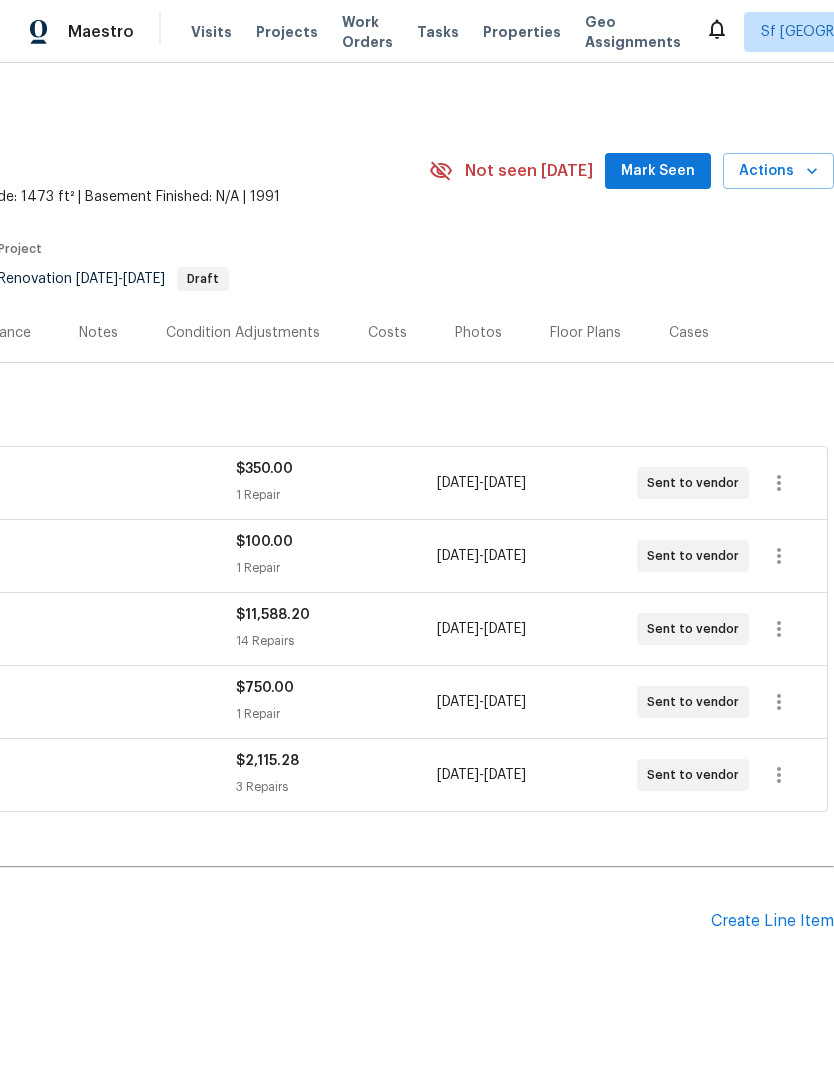 scroll, scrollTop: 0, scrollLeft: 296, axis: horizontal 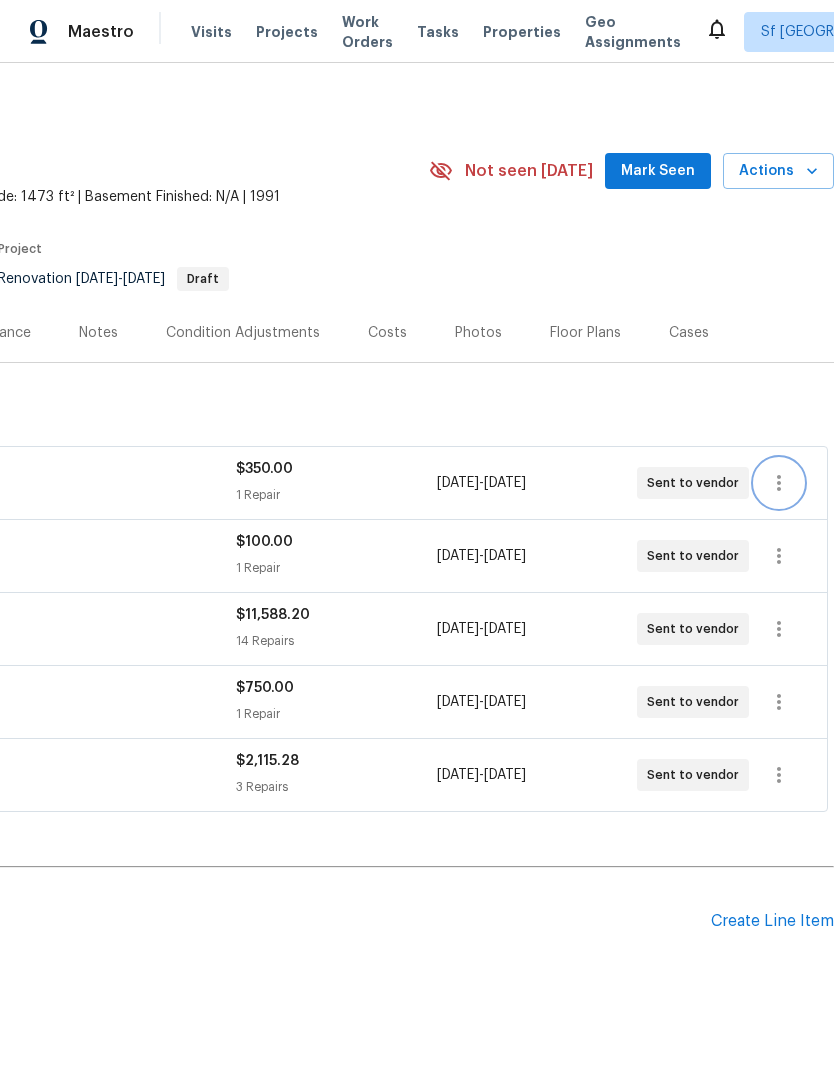 click 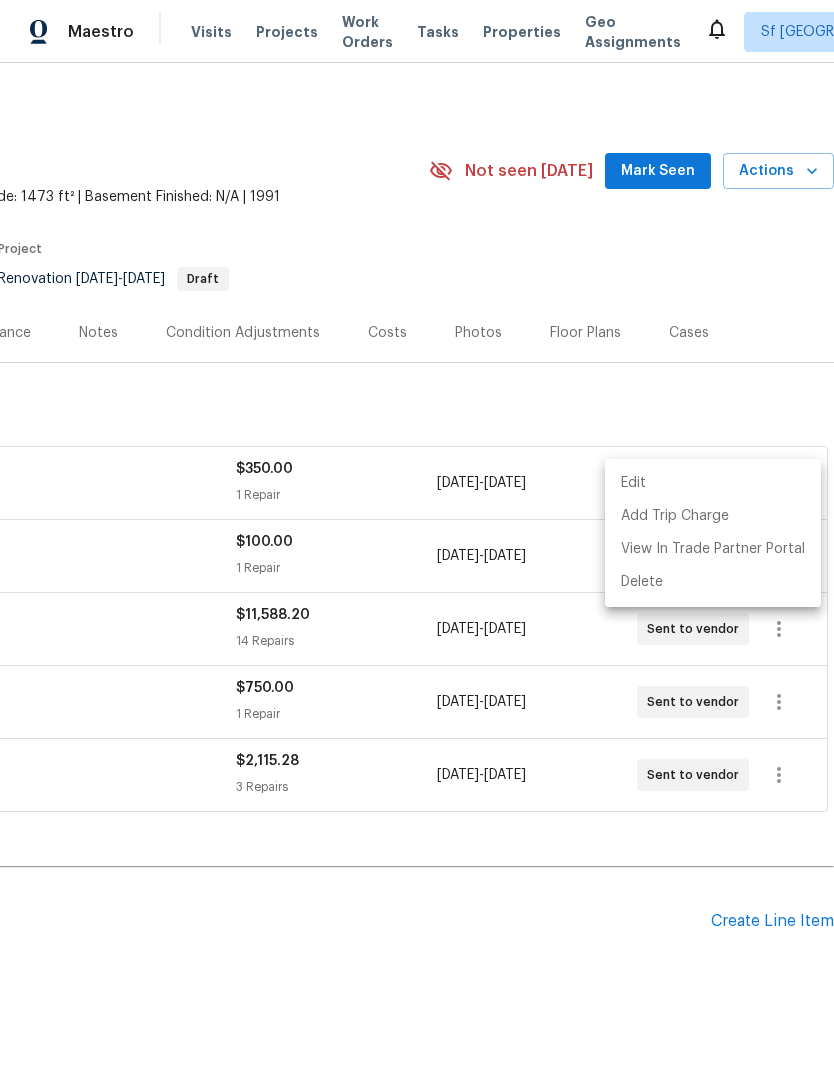 click on "Edit" at bounding box center (713, 483) 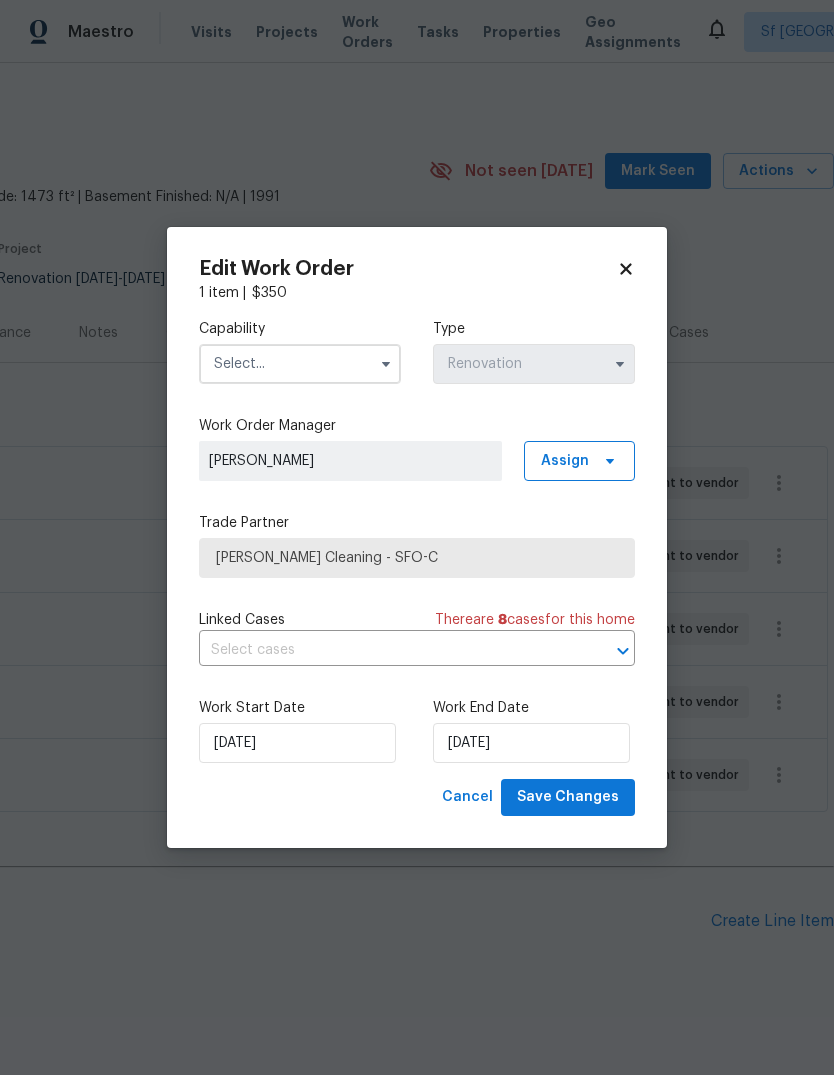 click at bounding box center [300, 364] 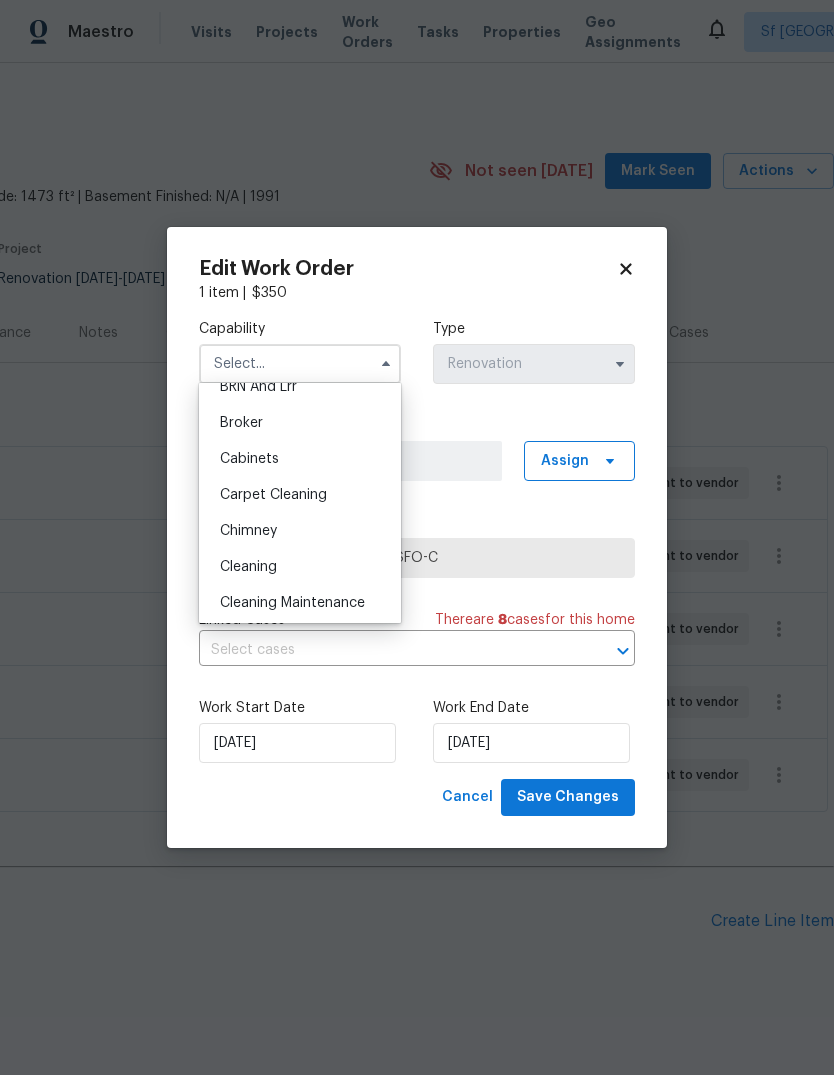 scroll, scrollTop: 142, scrollLeft: 0, axis: vertical 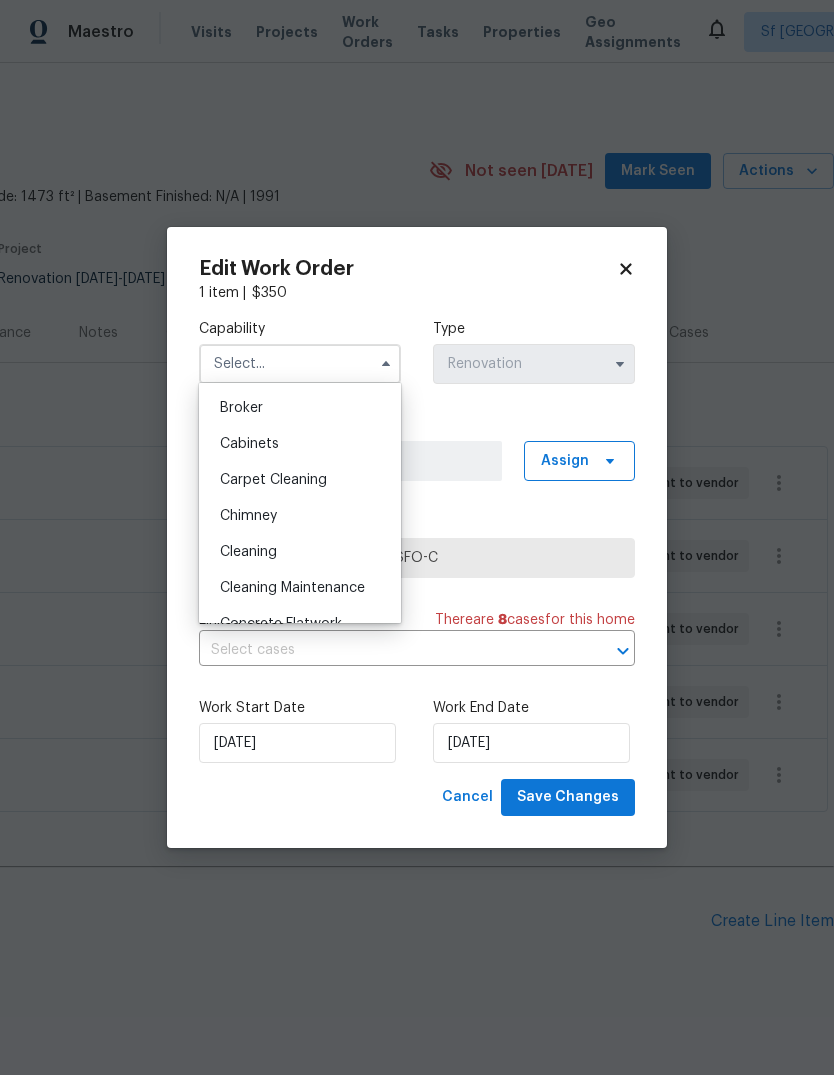 click on "Cleaning" at bounding box center (248, 552) 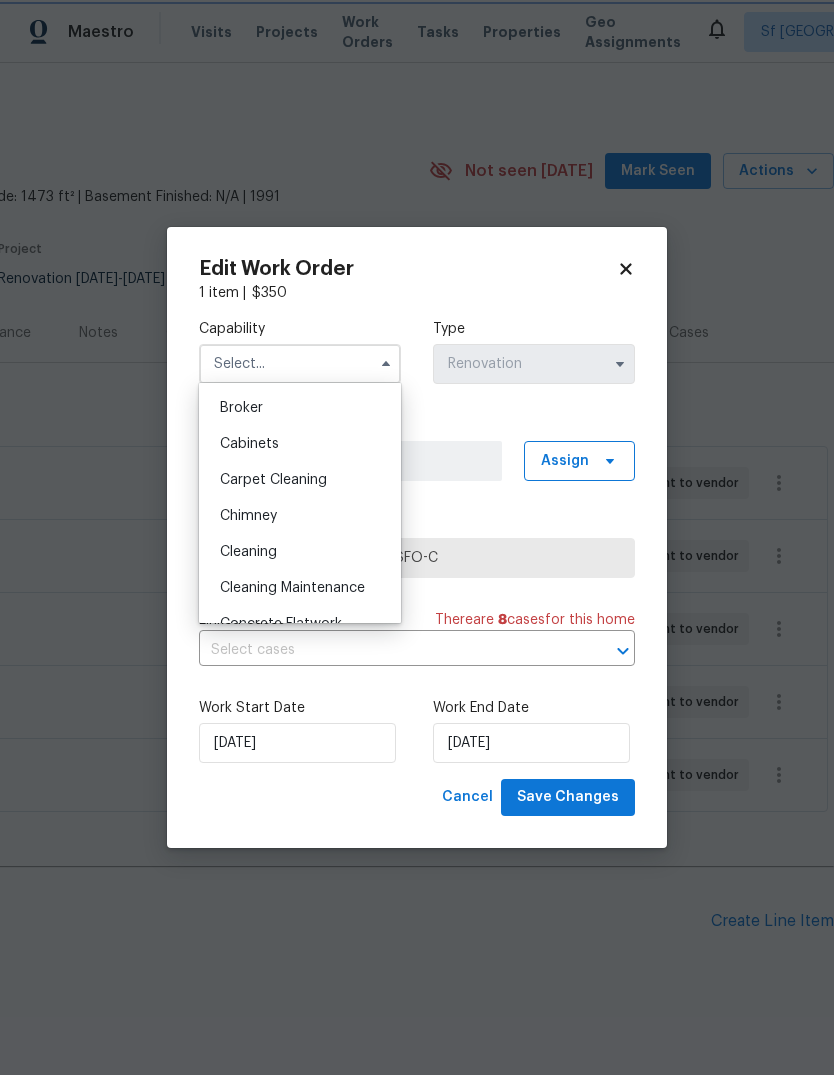 type on "Cleaning" 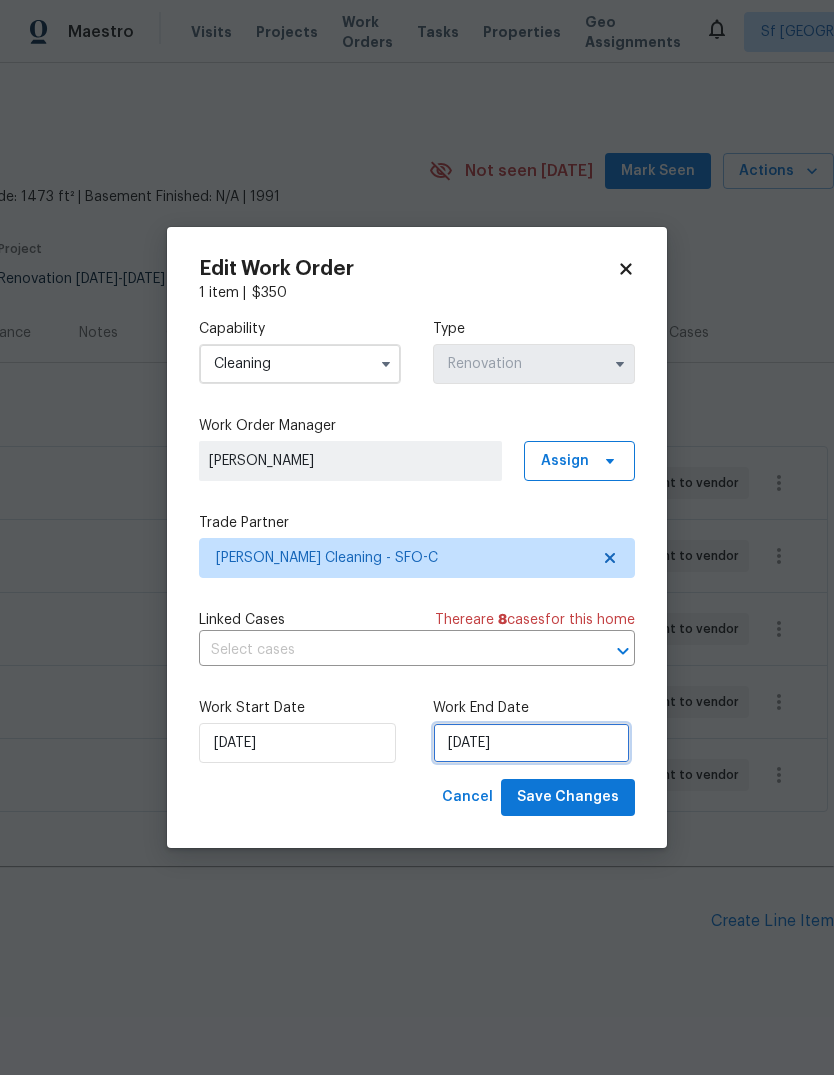 click on "[DATE]" at bounding box center [531, 743] 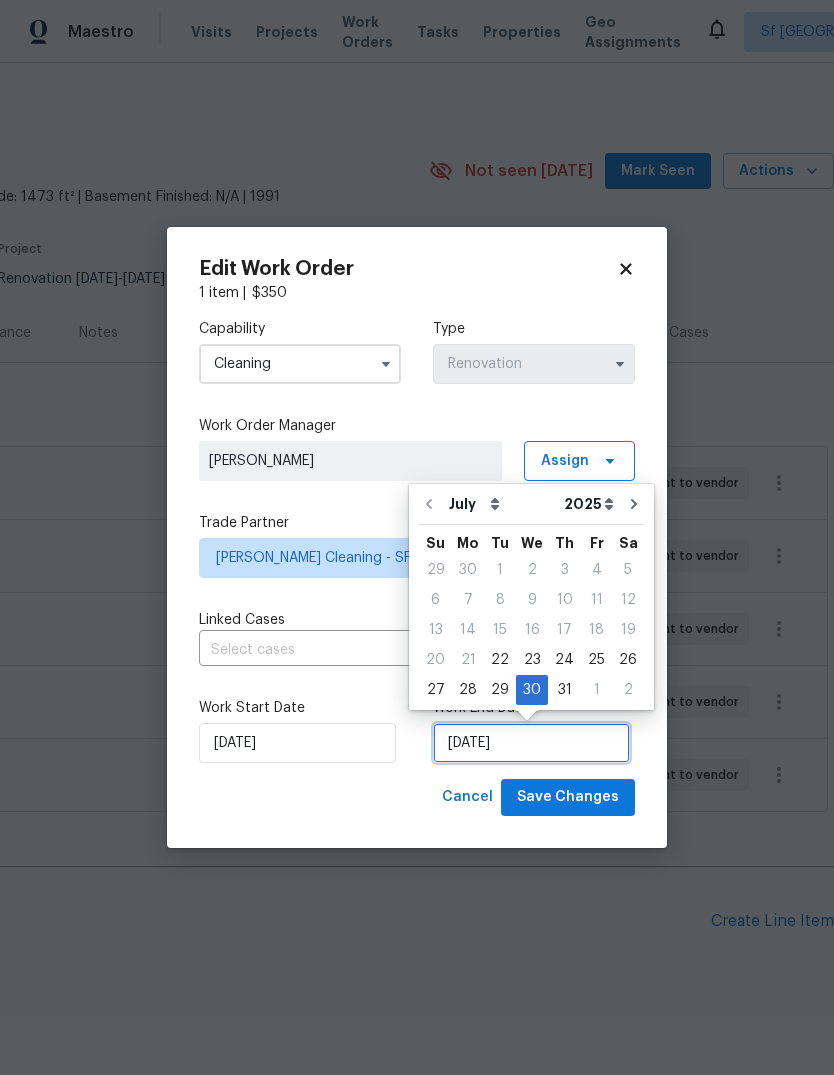scroll, scrollTop: 15, scrollLeft: 0, axis: vertical 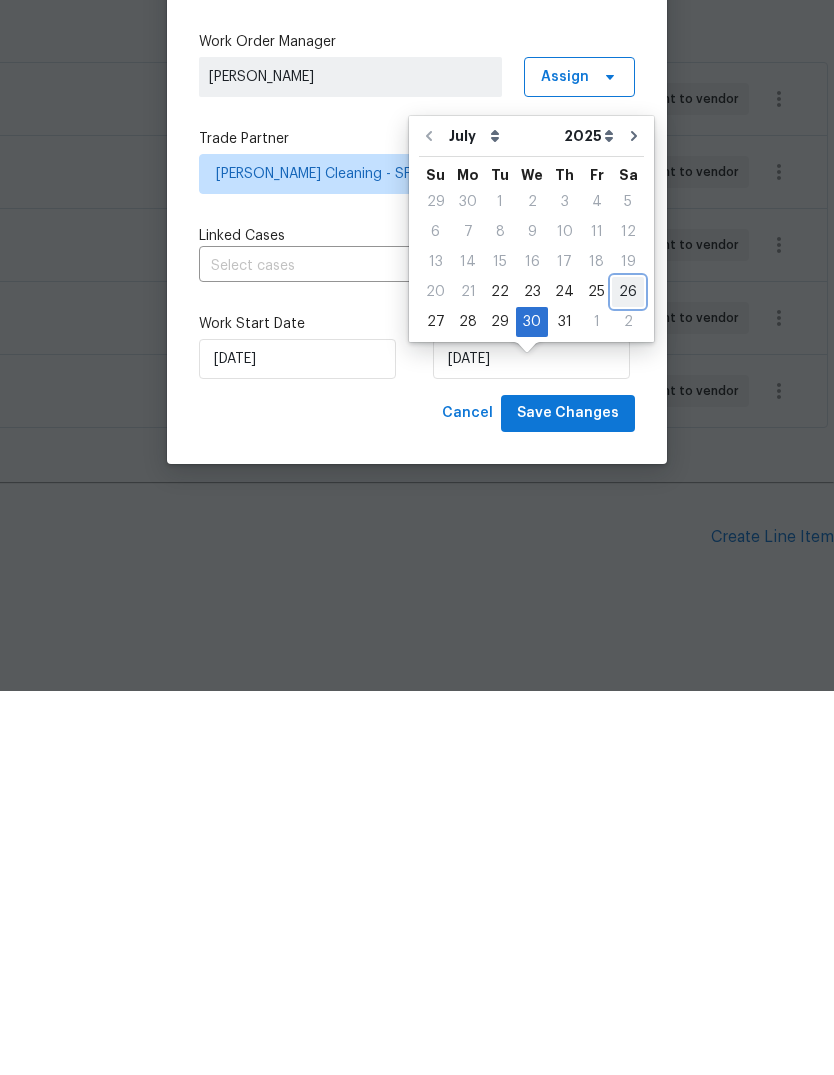 click on "26" at bounding box center (628, 676) 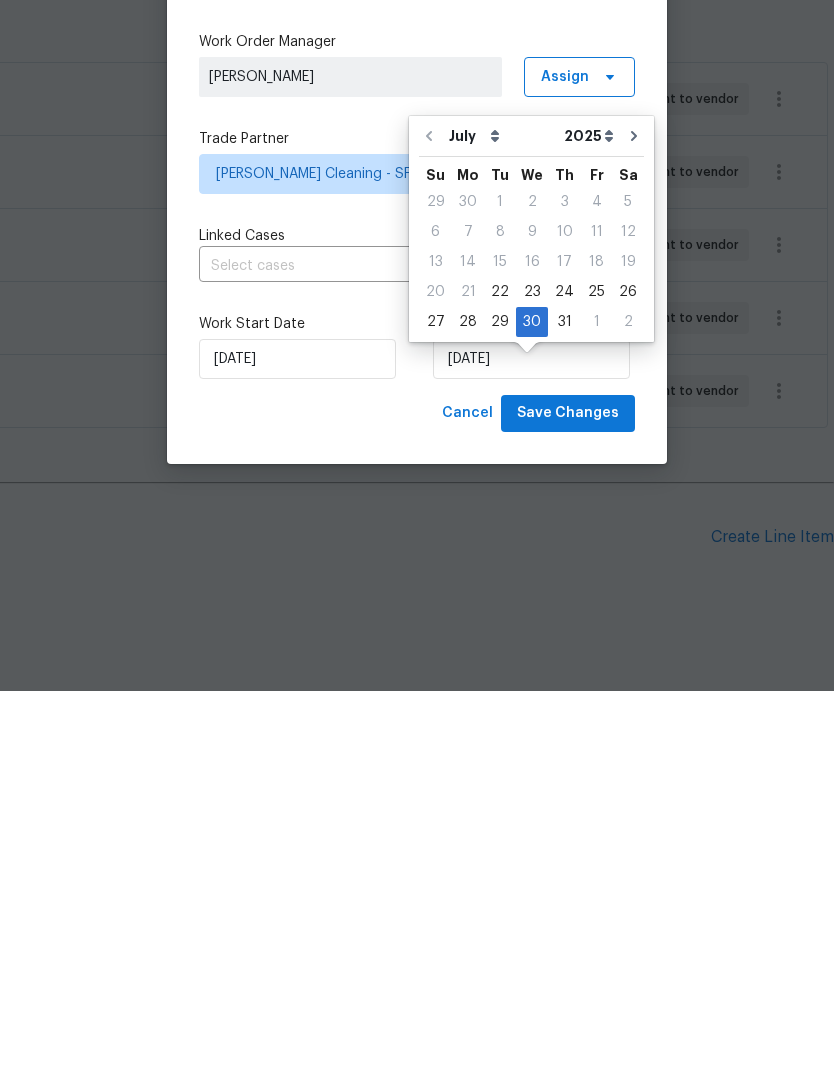 scroll, scrollTop: 48, scrollLeft: 0, axis: vertical 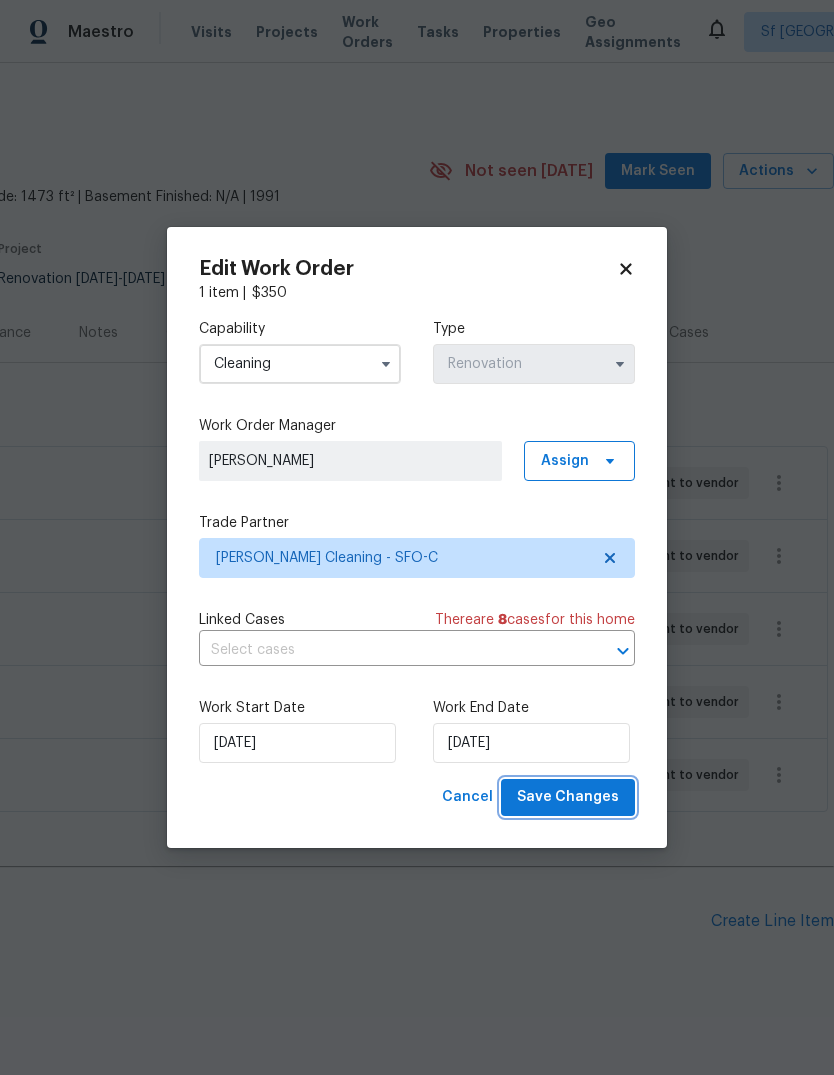 click on "Save Changes" at bounding box center (568, 797) 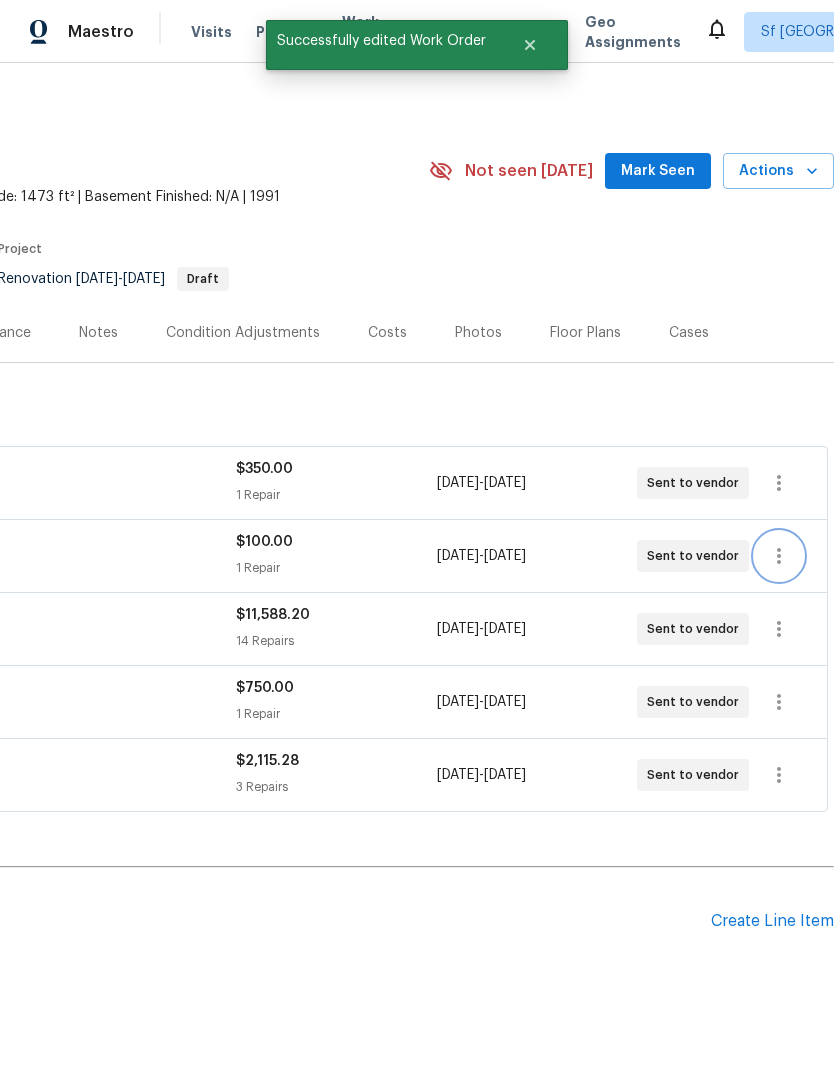 click 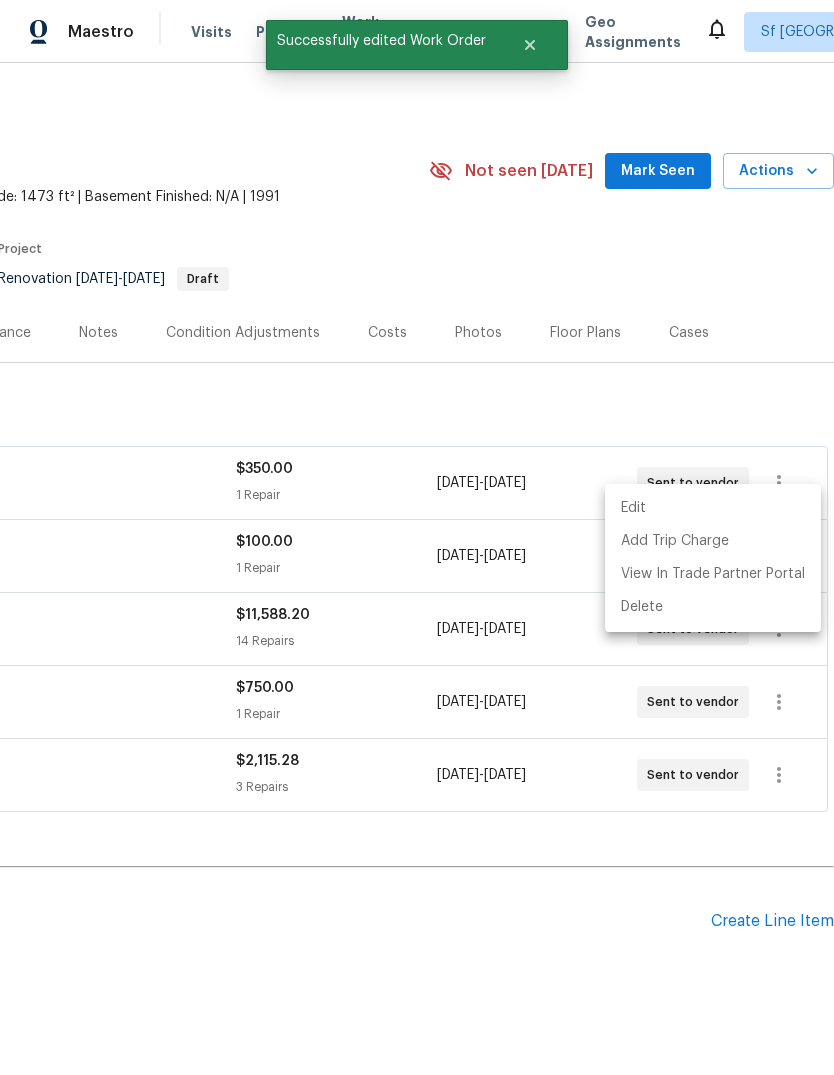 click on "Edit" at bounding box center [713, 508] 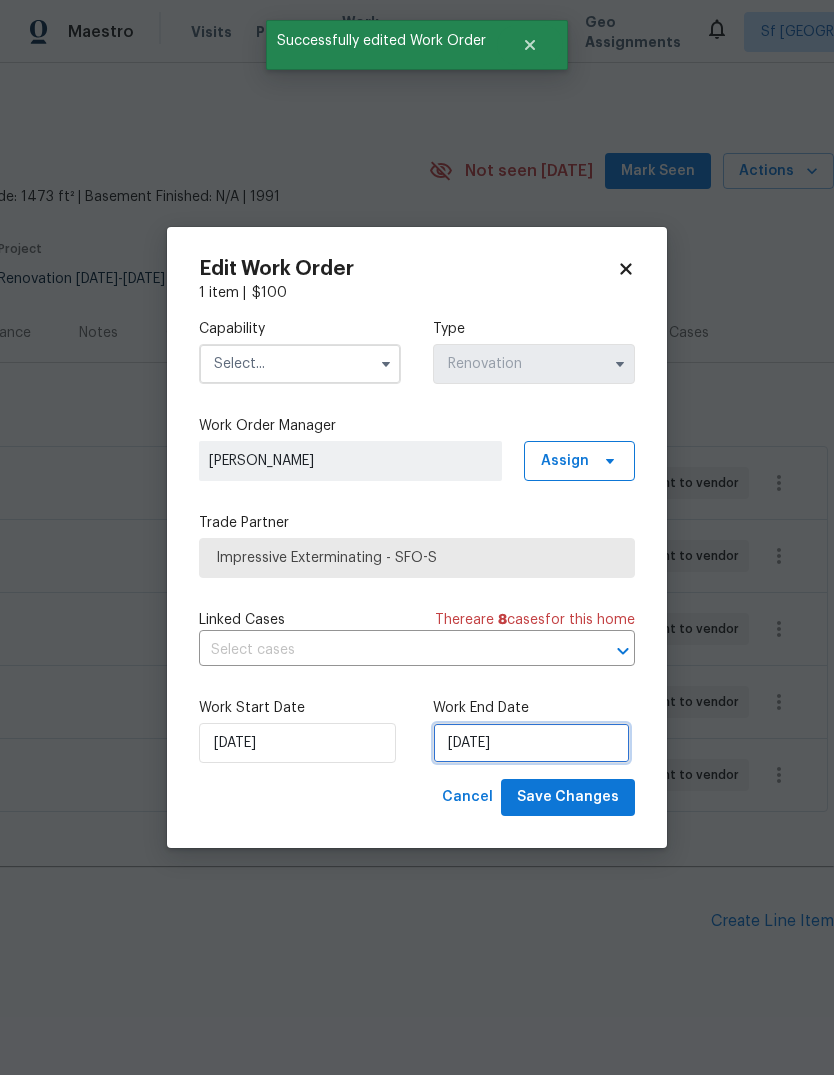 click on "[DATE]" at bounding box center [531, 743] 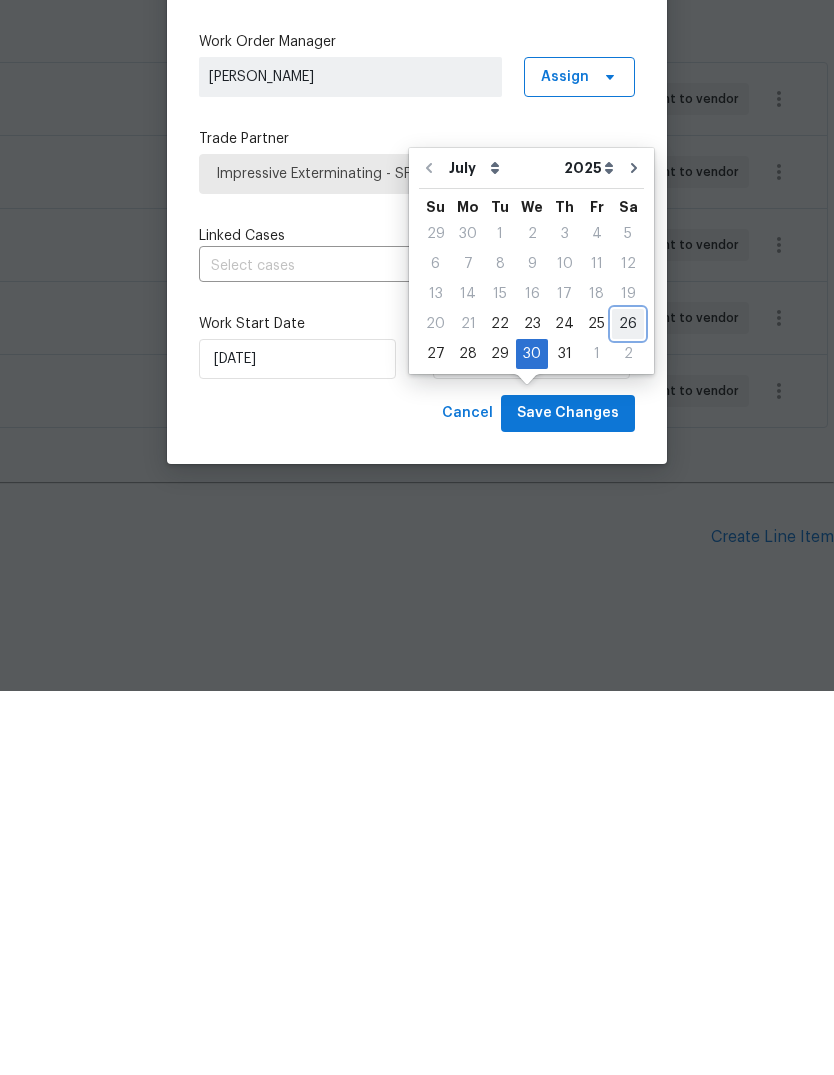 click on "26" at bounding box center [628, 708] 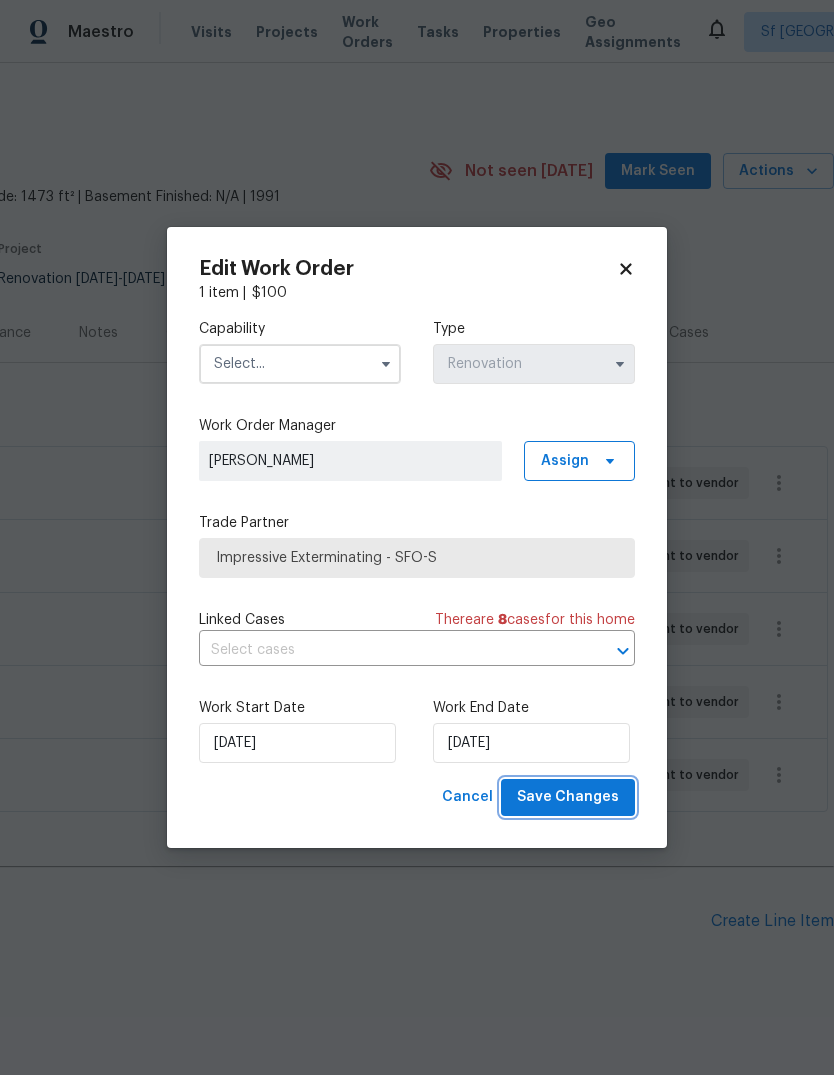 click on "Save Changes" at bounding box center (568, 797) 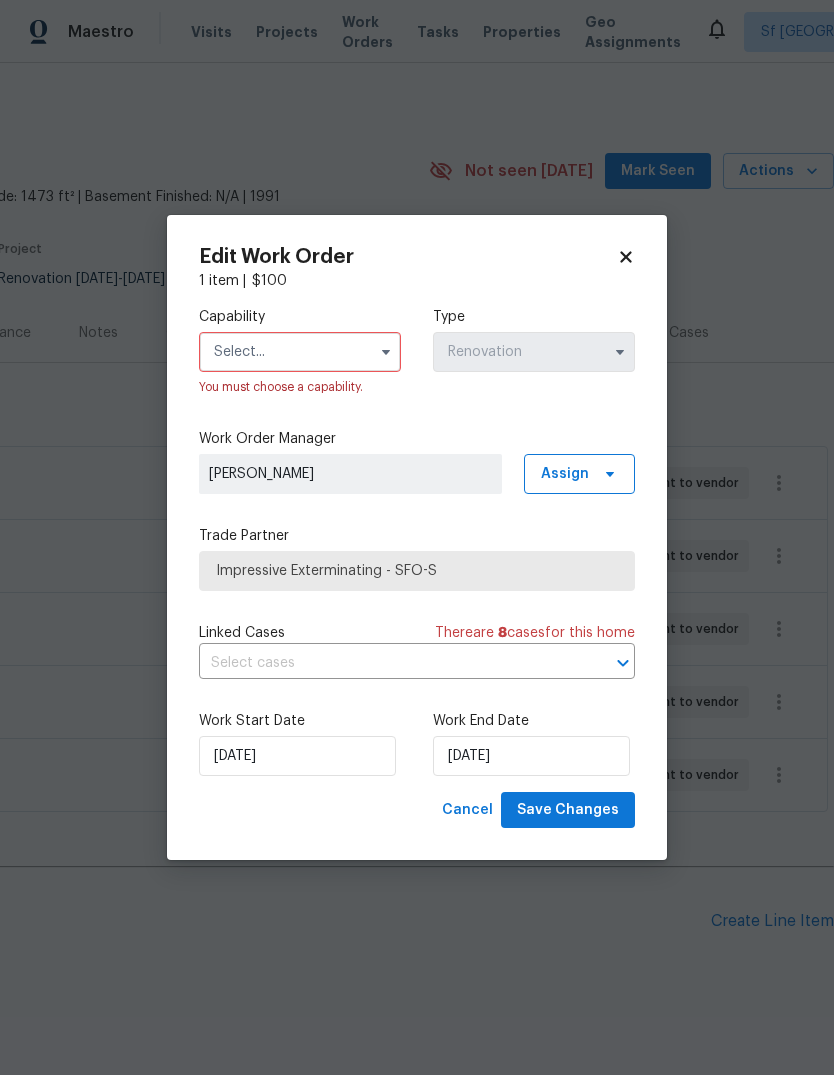 click at bounding box center (300, 352) 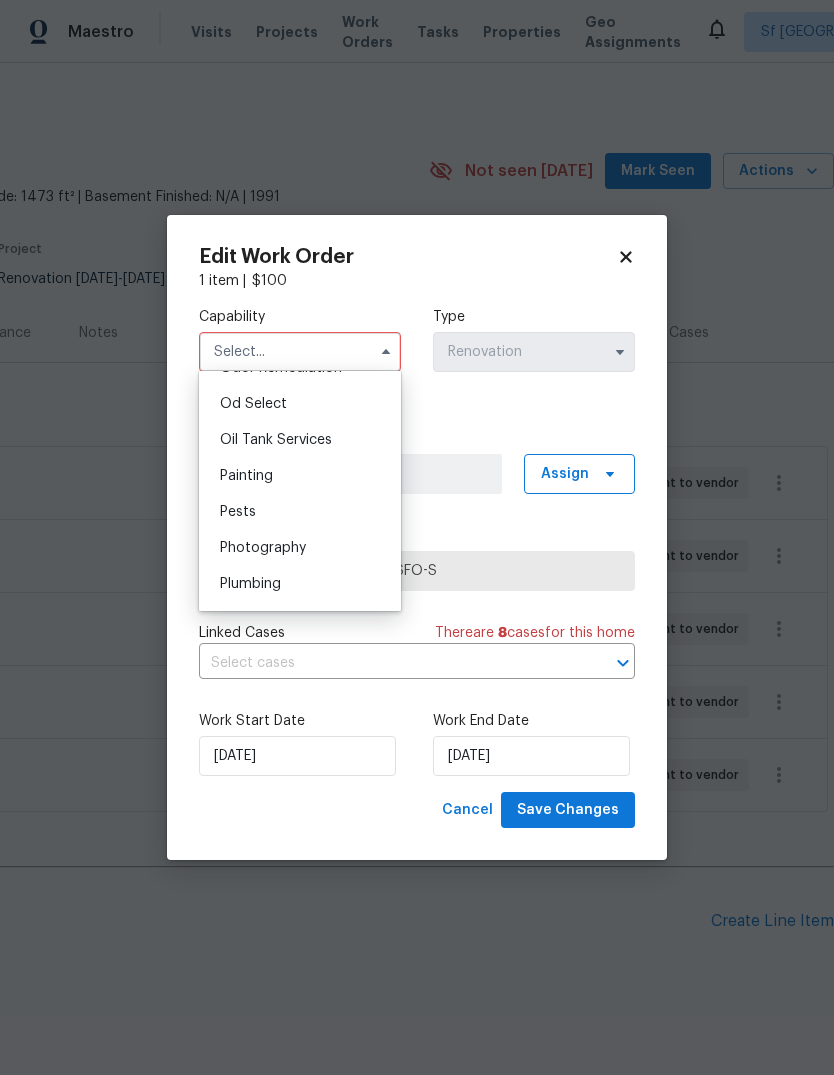 scroll, scrollTop: 1613, scrollLeft: 0, axis: vertical 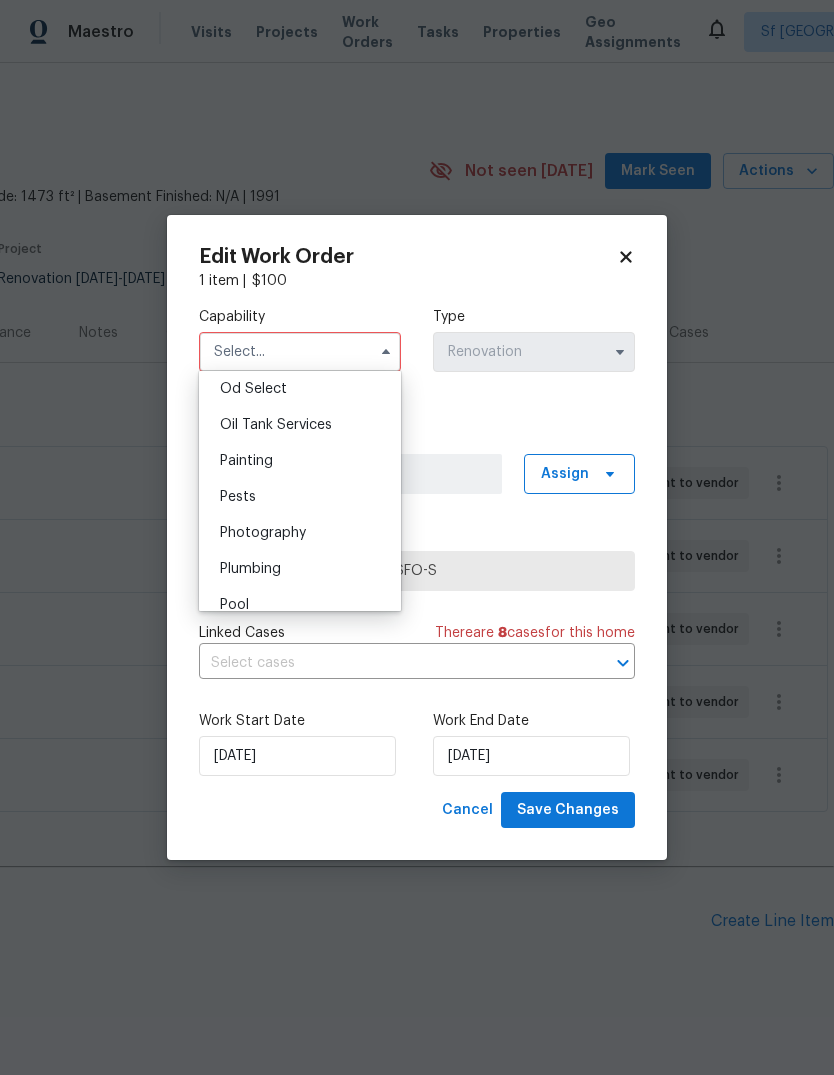 click on "Pests" at bounding box center (238, 497) 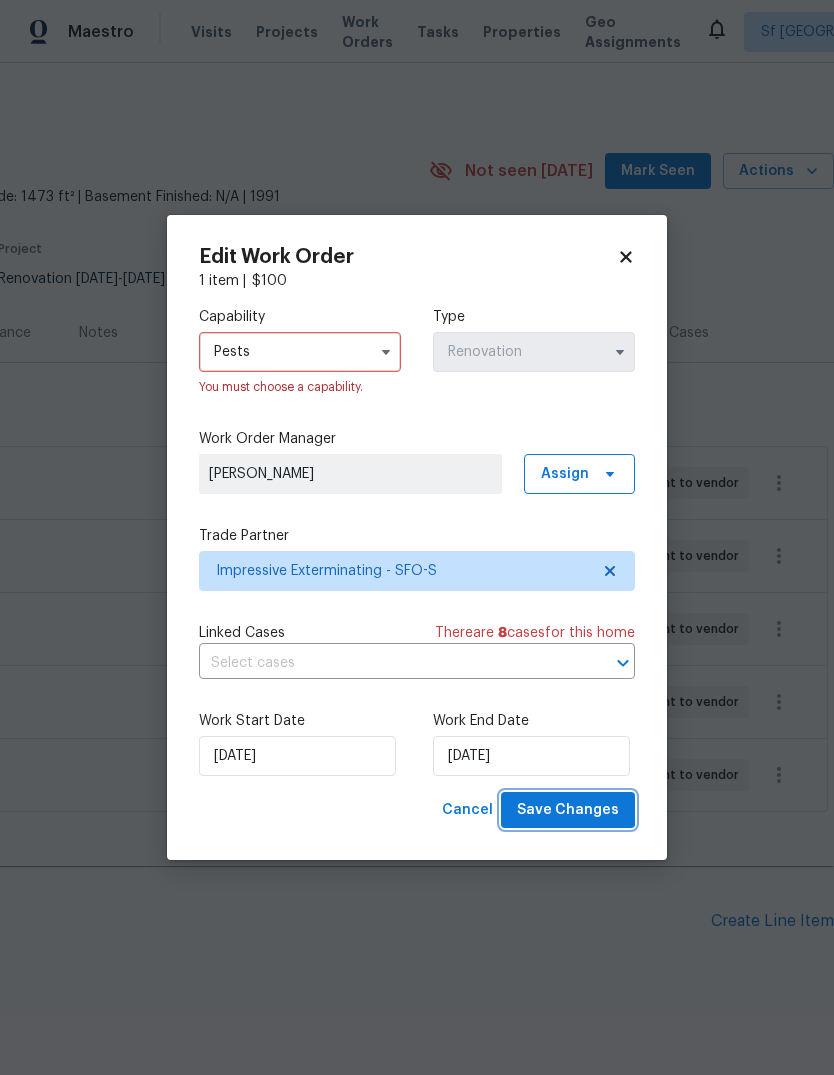 click on "Save Changes" at bounding box center [568, 810] 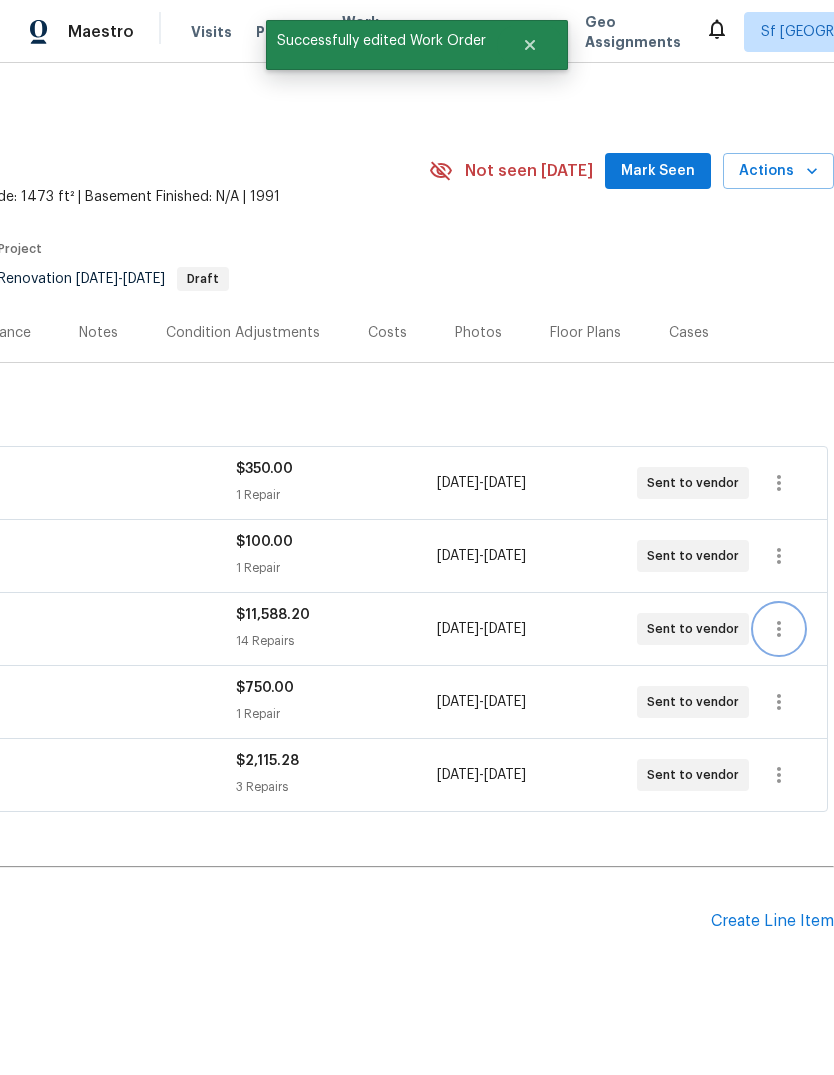 click 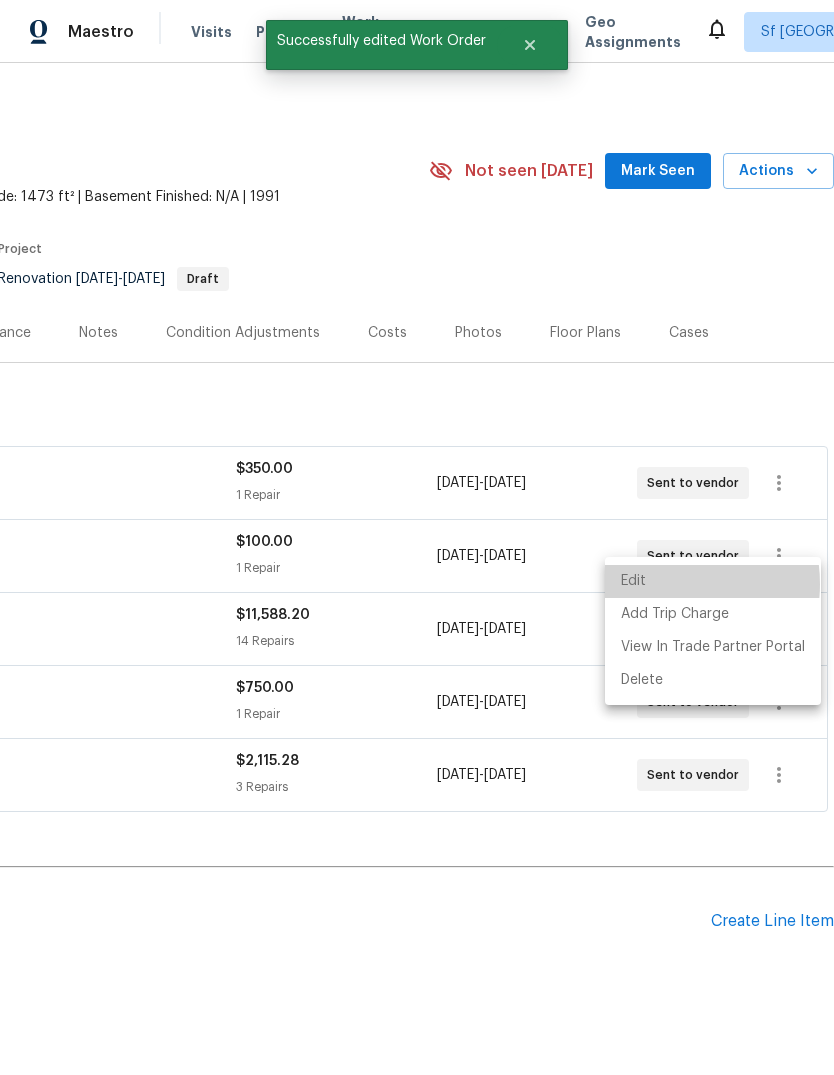 click on "Edit" at bounding box center [713, 581] 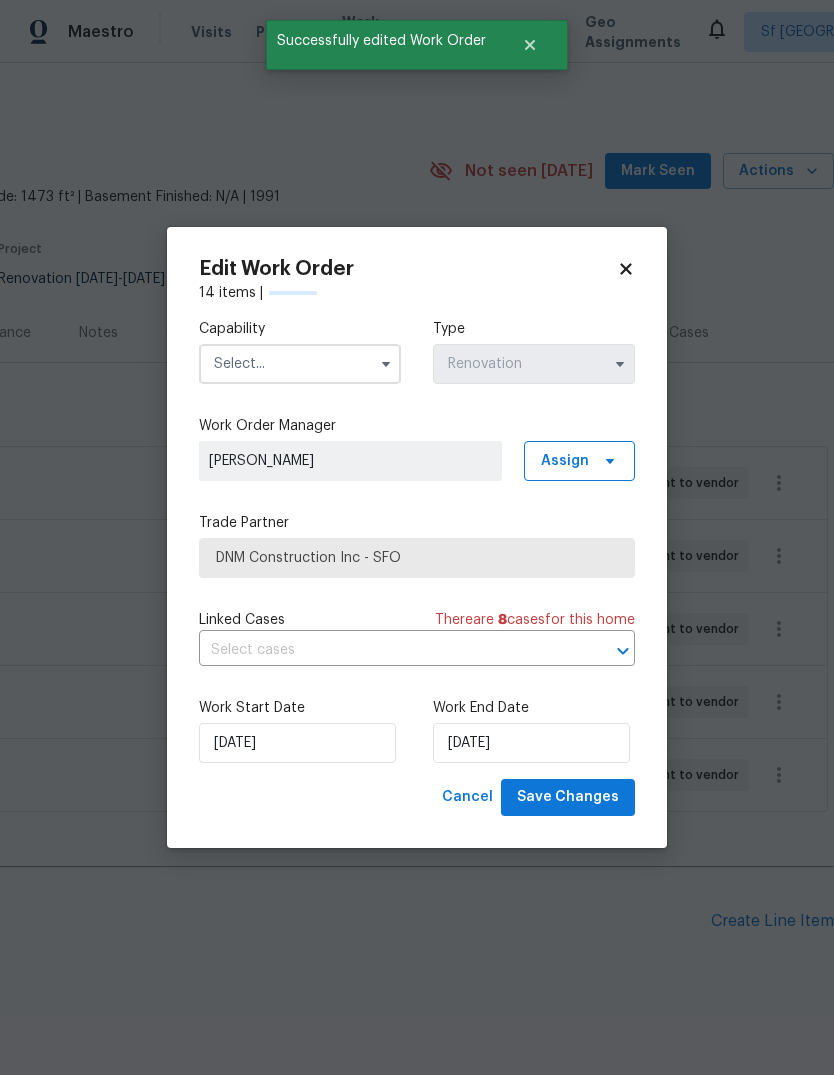 click at bounding box center (300, 364) 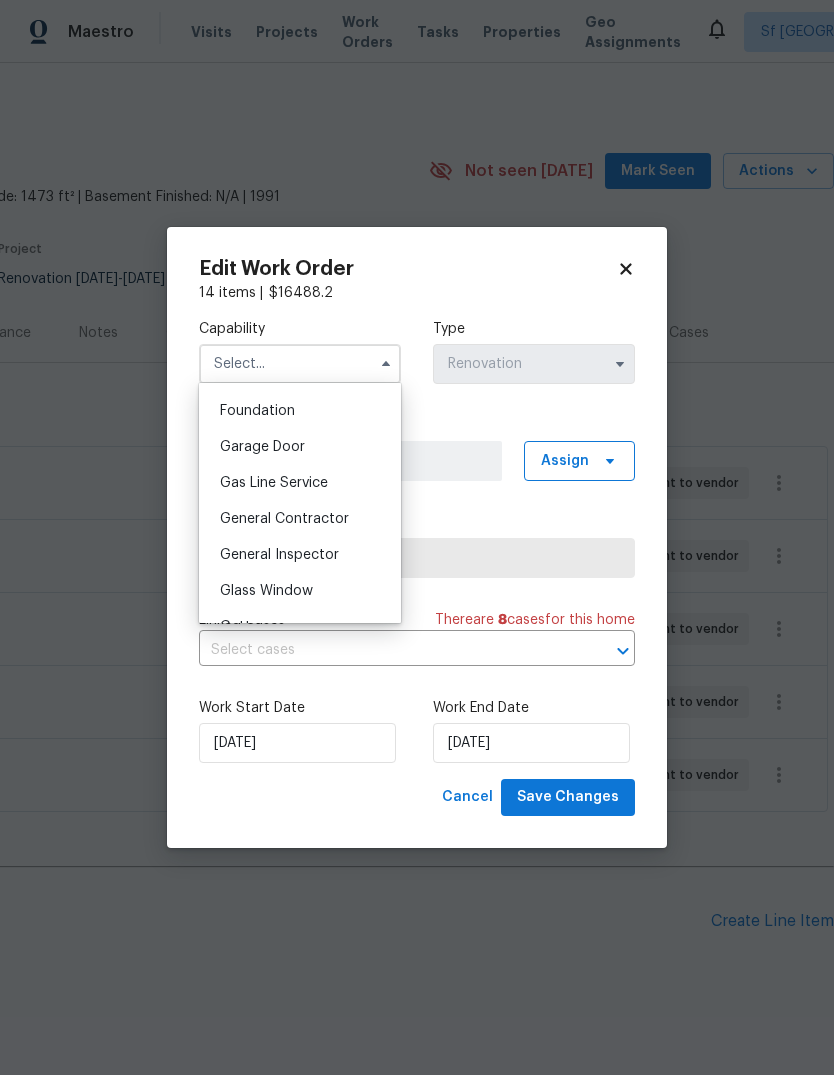 scroll, scrollTop: 856, scrollLeft: 0, axis: vertical 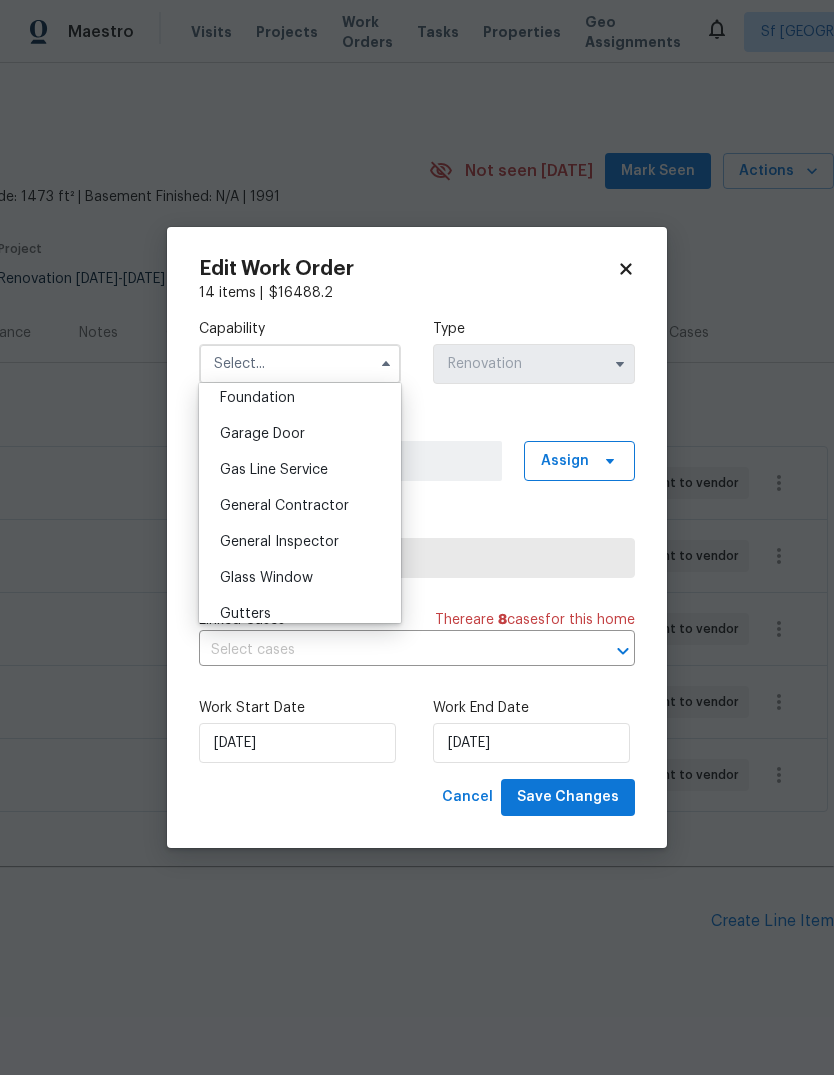 click on "General Contractor" at bounding box center (284, 506) 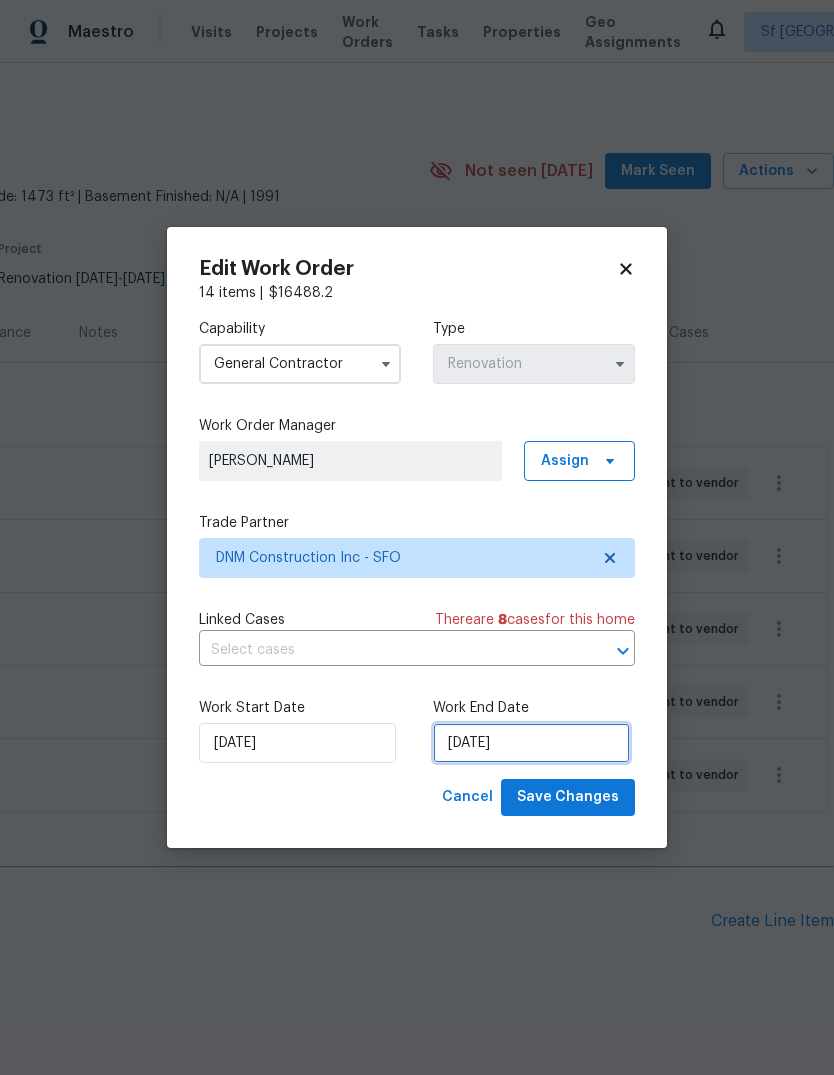 click on "[DATE]" at bounding box center (531, 743) 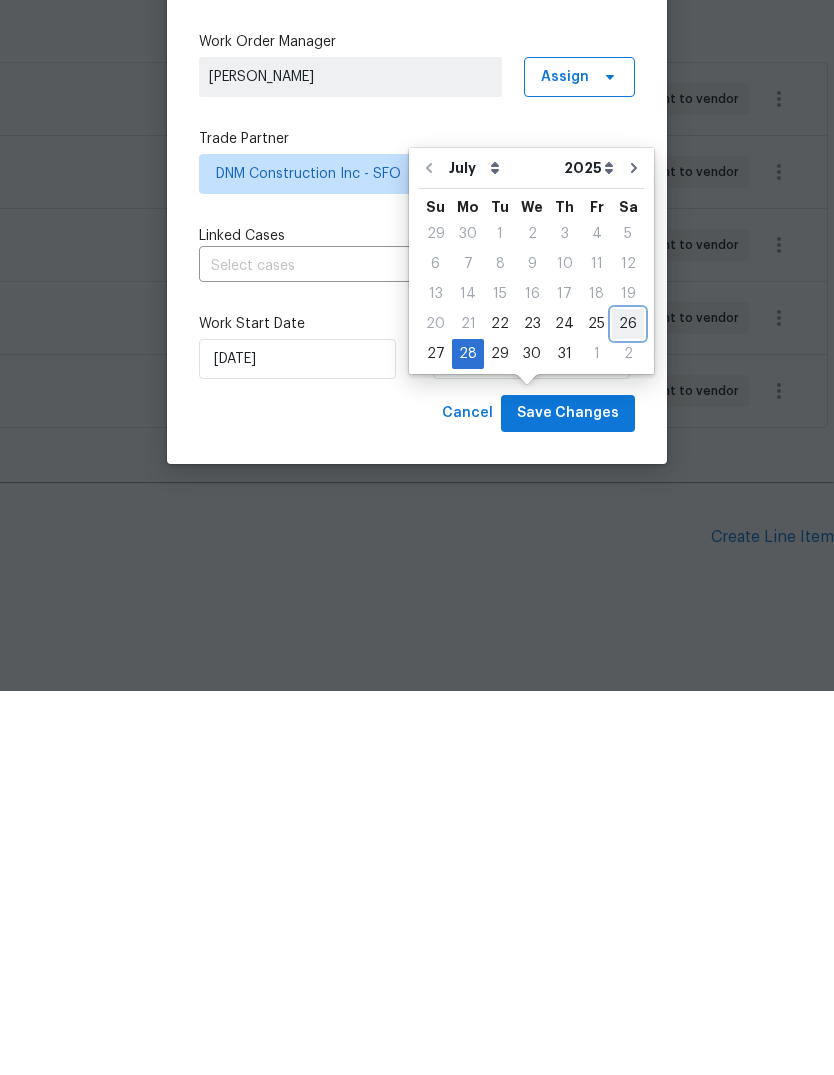 click on "26" at bounding box center (628, 708) 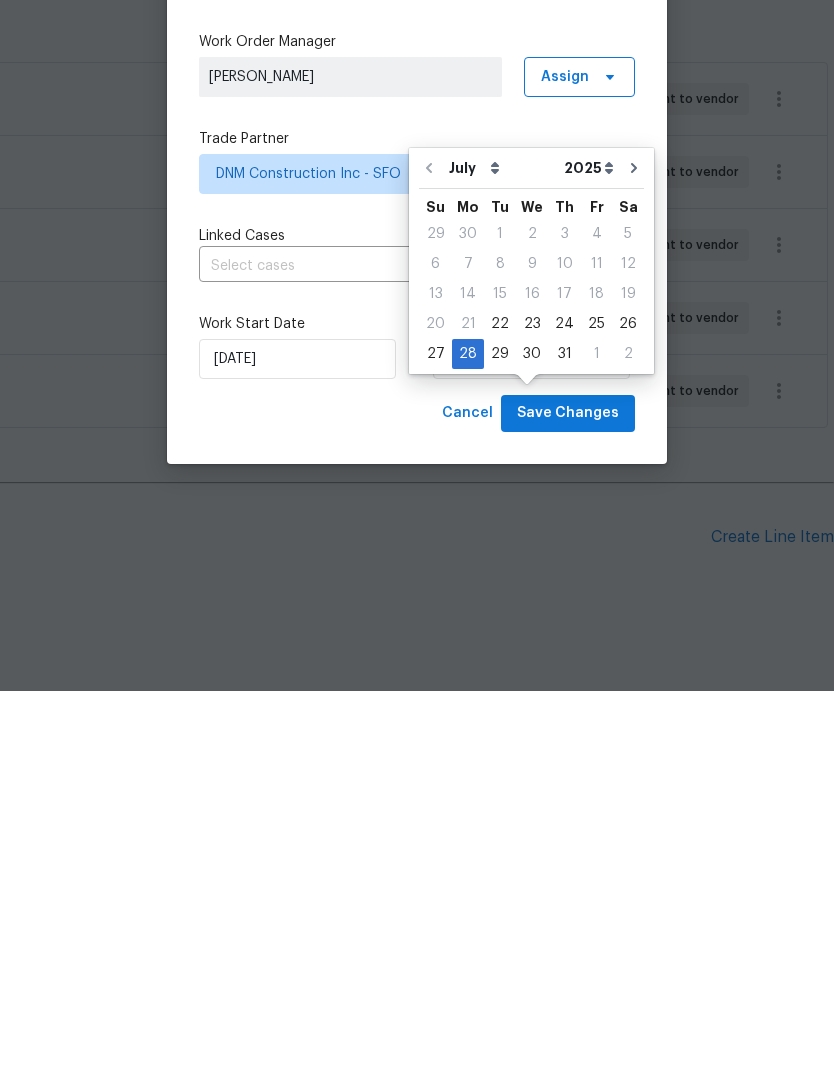 type on "[DATE]" 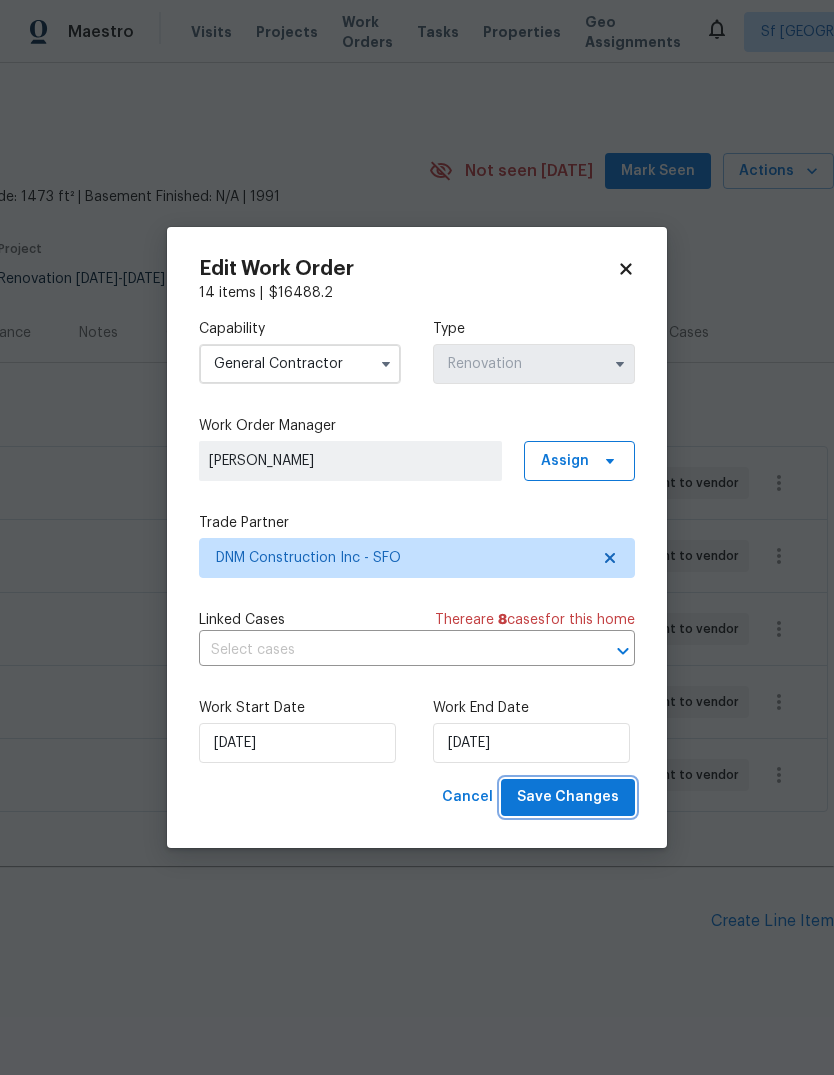 click on "Save Changes" at bounding box center [568, 797] 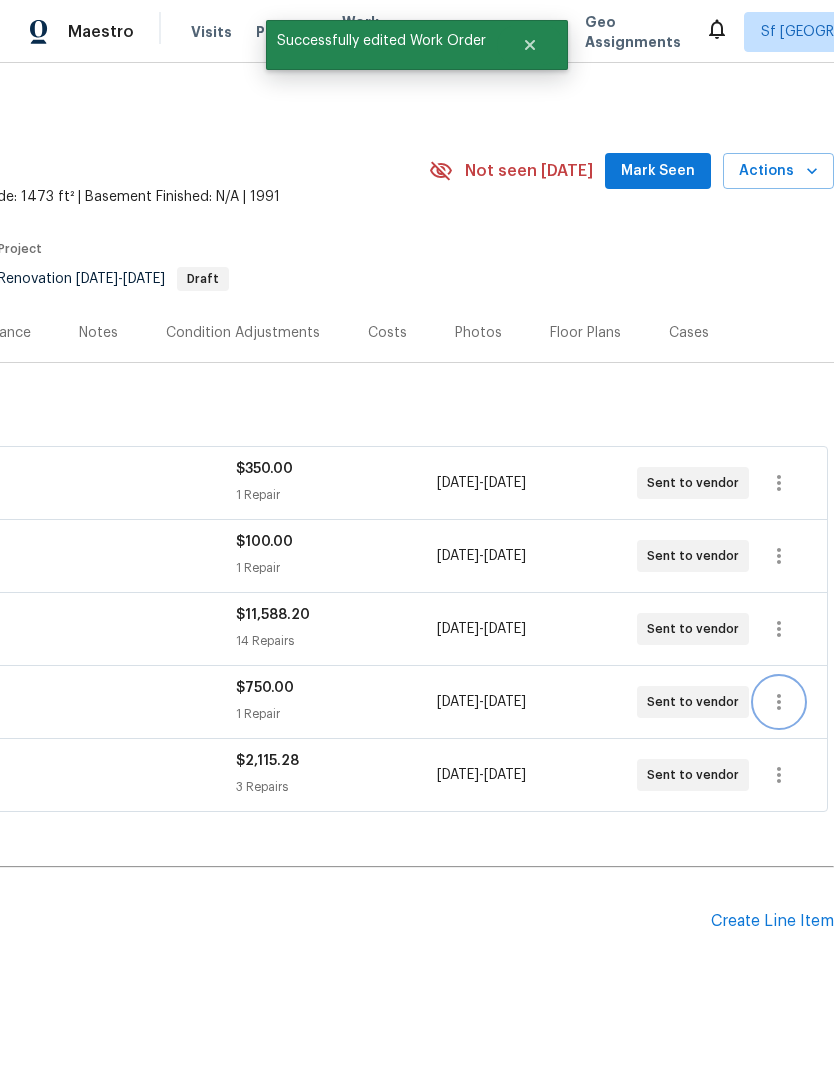 click 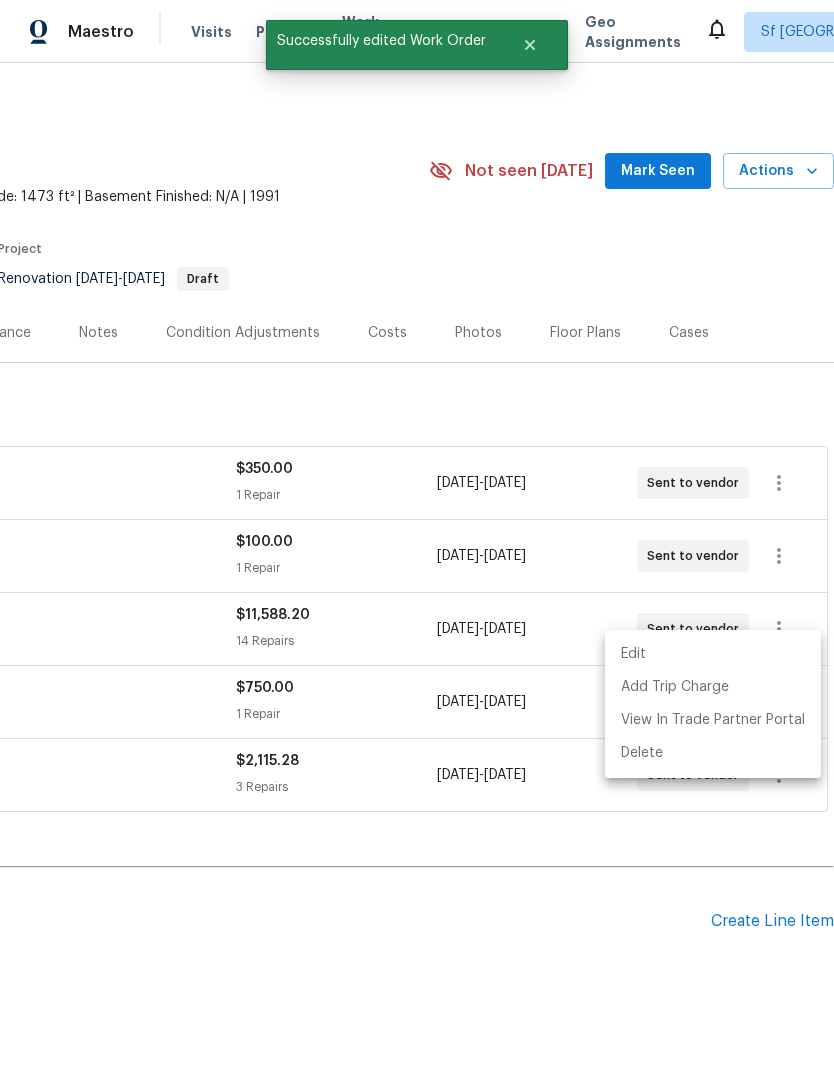 click on "Edit" at bounding box center (713, 654) 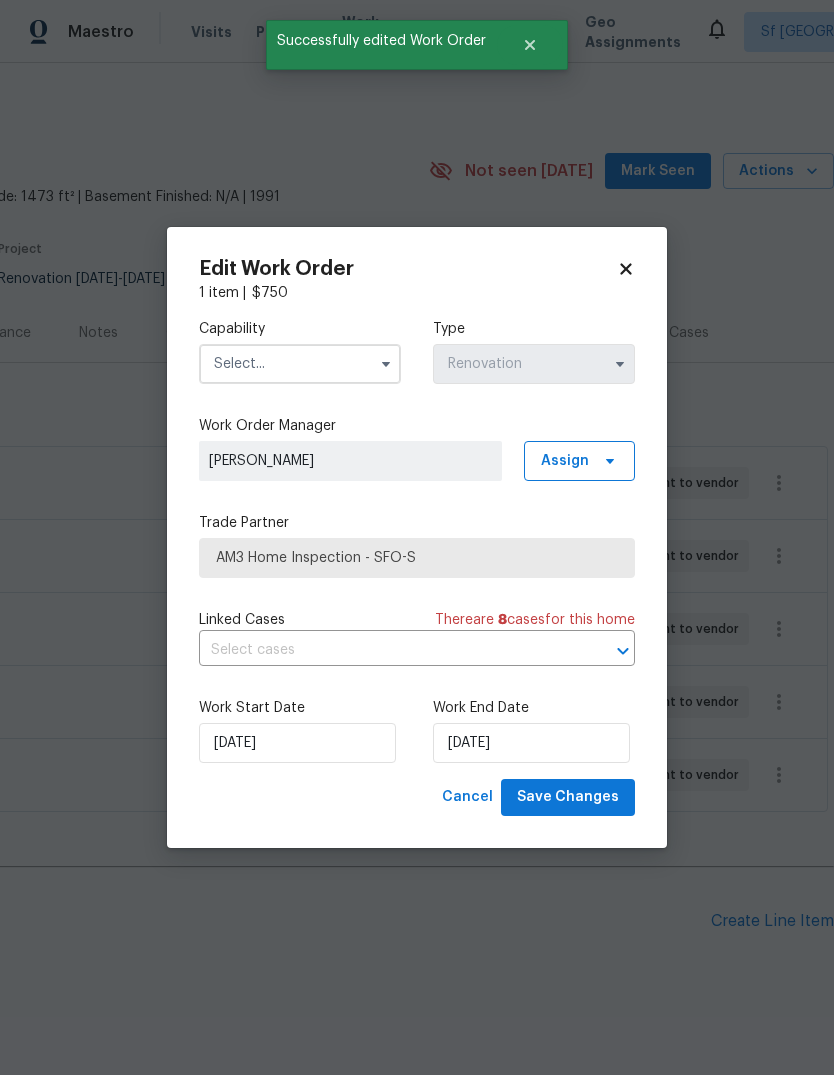 click at bounding box center [300, 364] 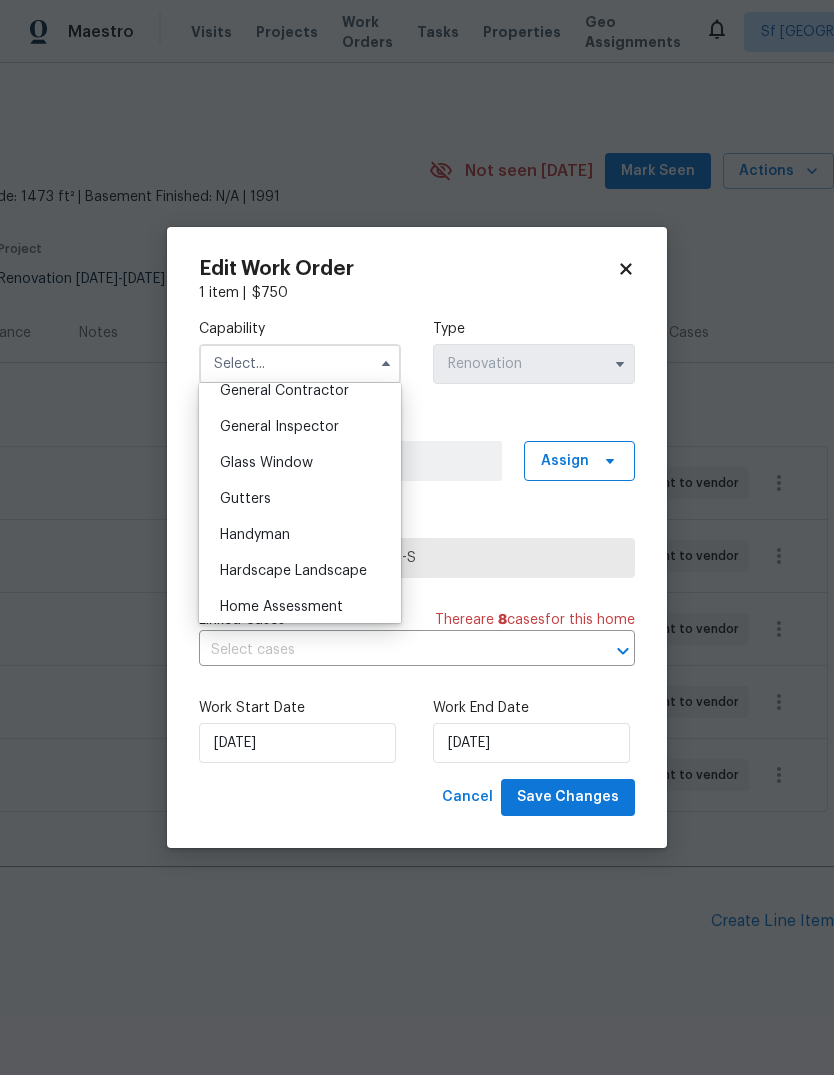 scroll, scrollTop: 970, scrollLeft: 0, axis: vertical 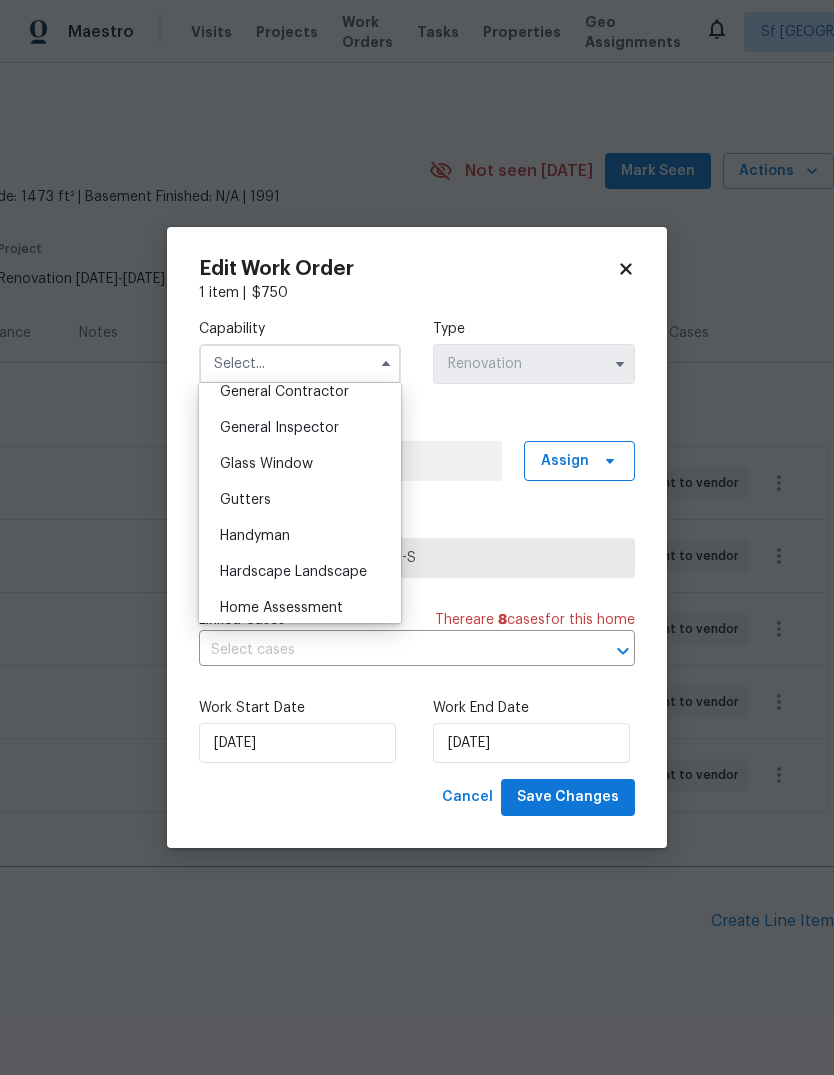 click on "General Inspector" at bounding box center (279, 428) 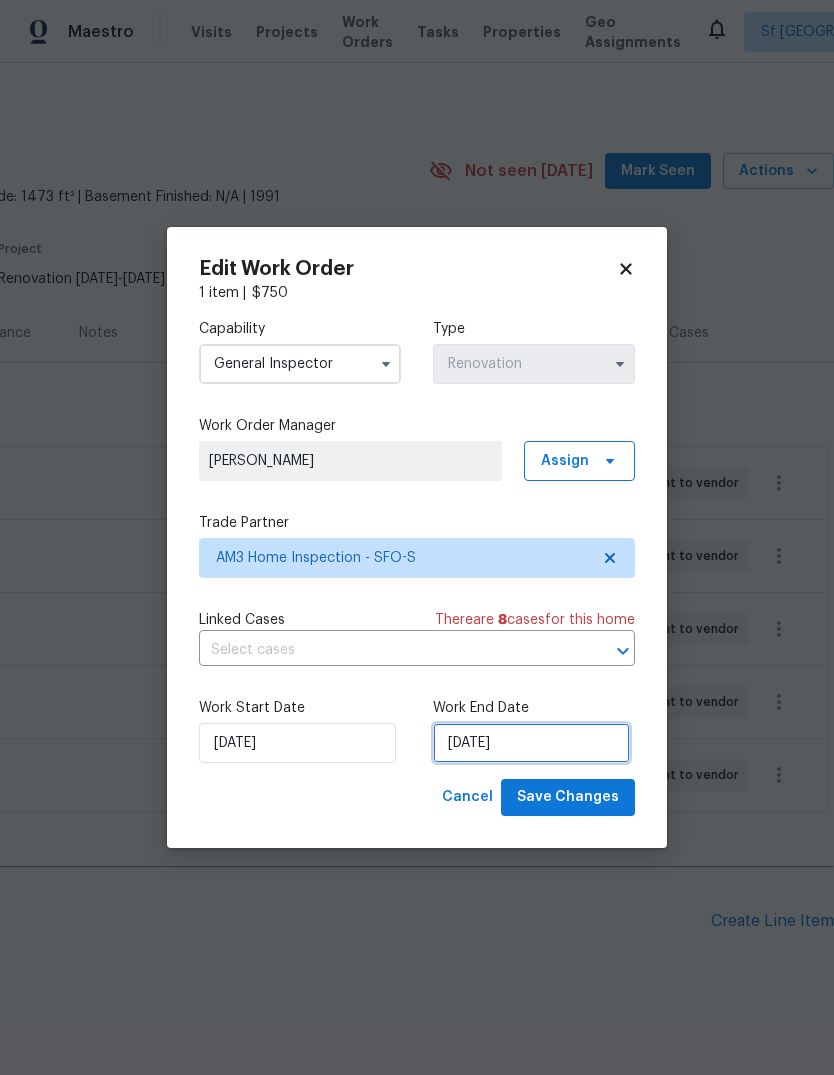 click on "[DATE]" at bounding box center (531, 743) 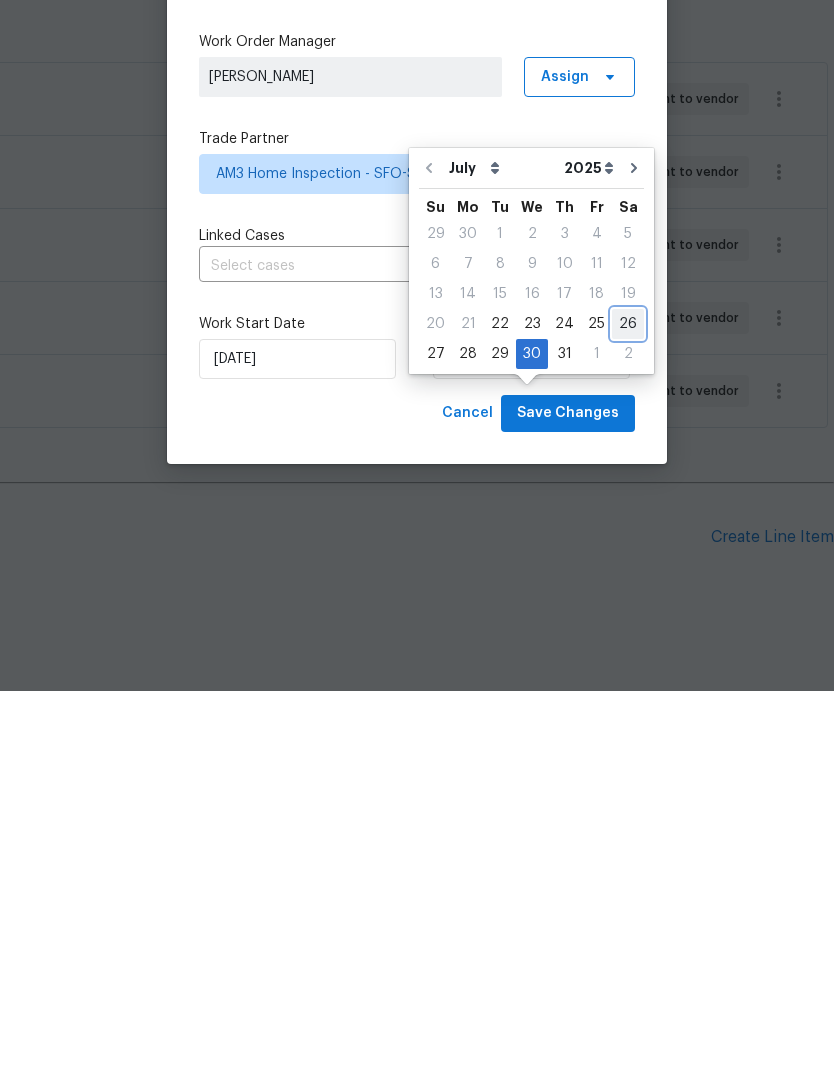 click on "26" at bounding box center (628, 708) 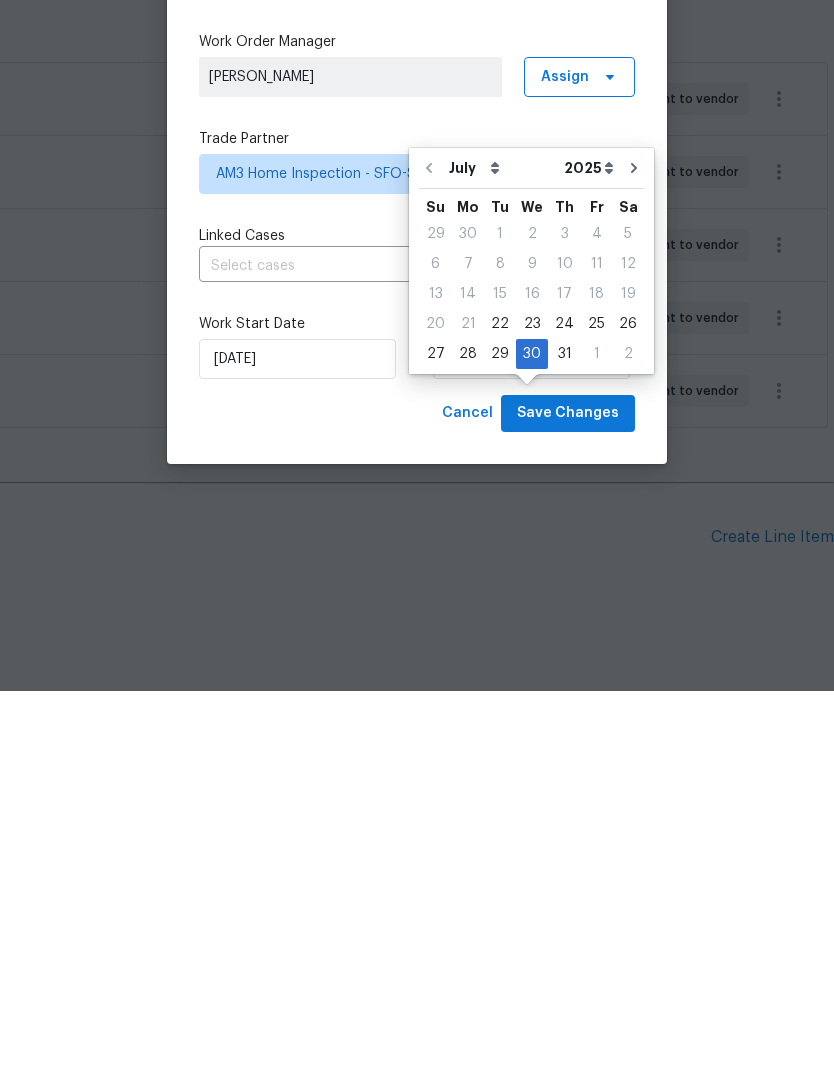 type on "[DATE]" 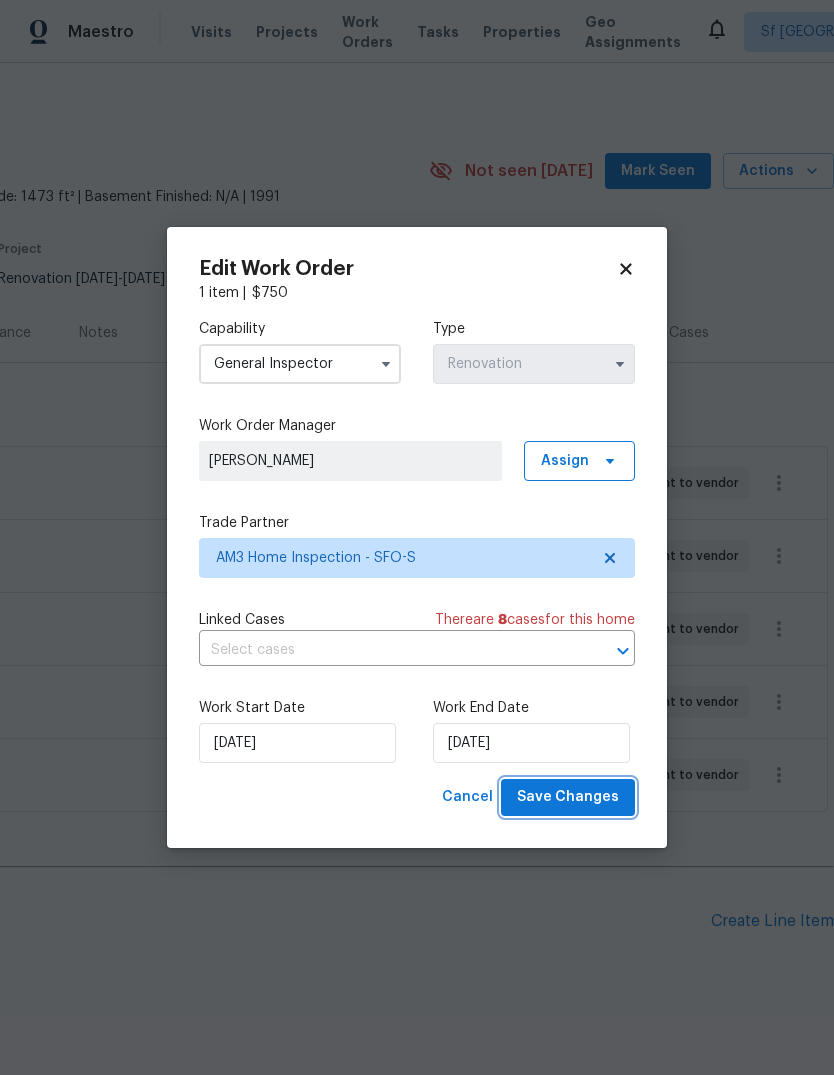 click on "Save Changes" at bounding box center (568, 797) 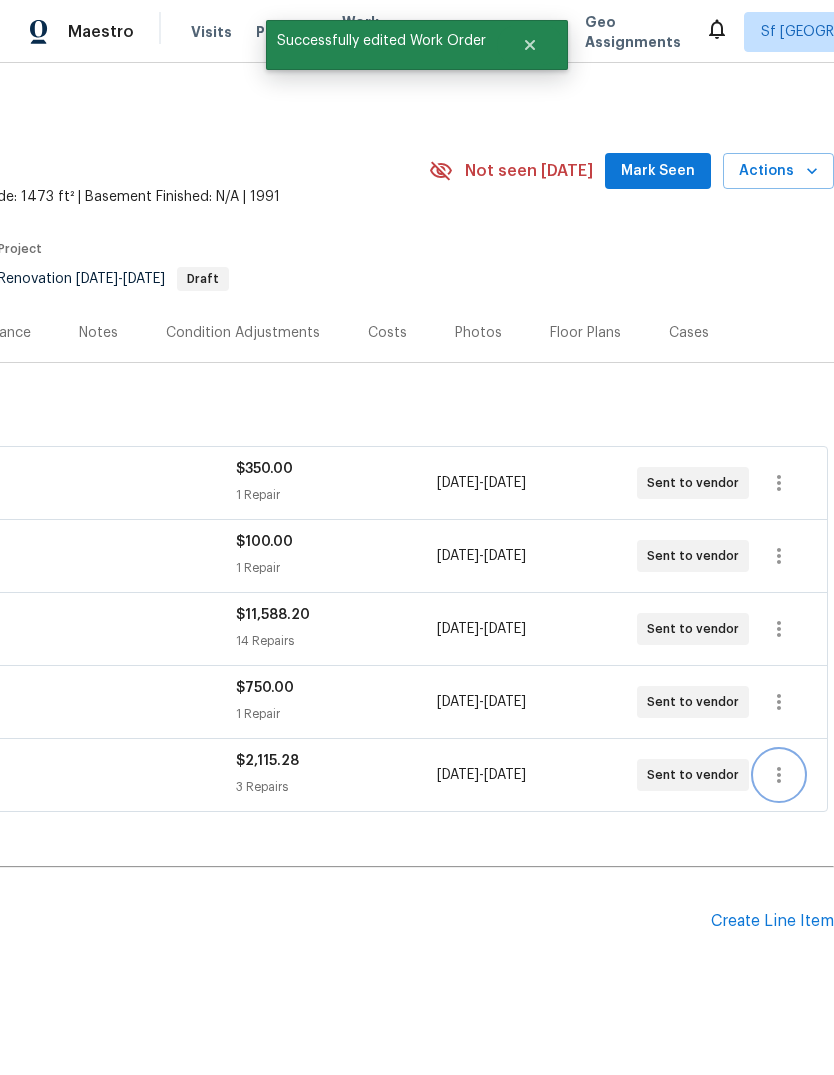 click at bounding box center [779, 775] 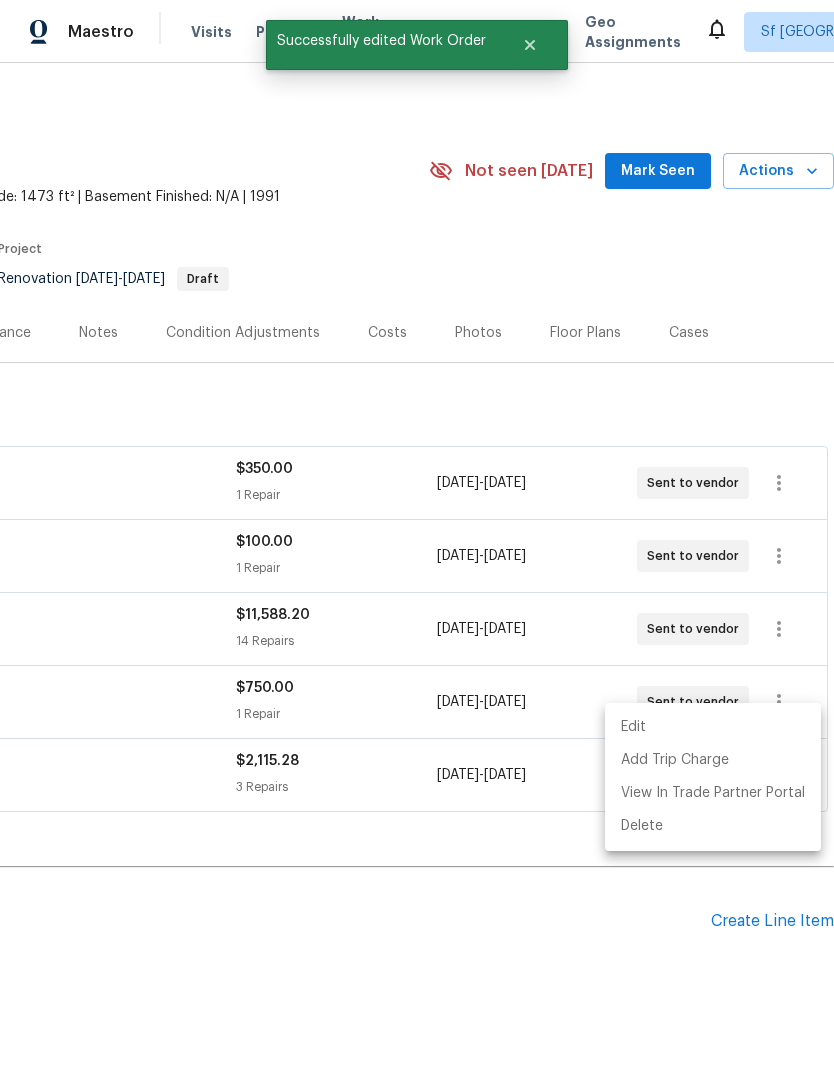 click at bounding box center (417, 537) 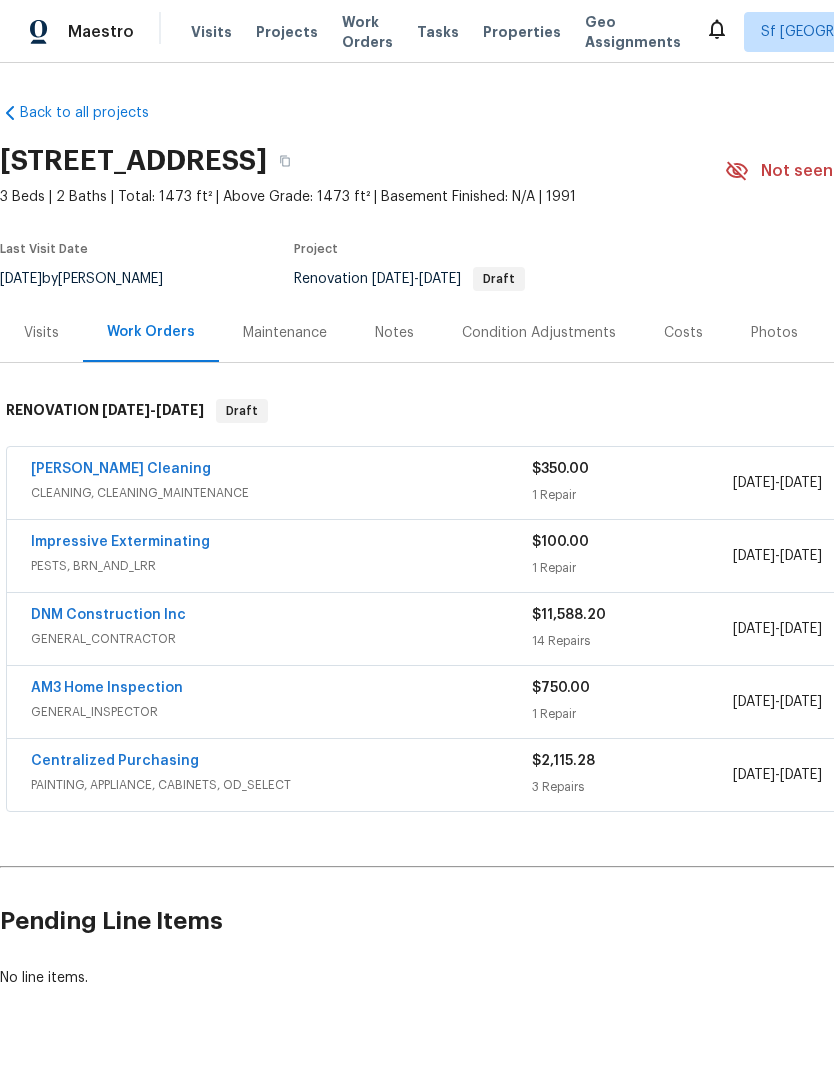 scroll, scrollTop: 0, scrollLeft: 0, axis: both 